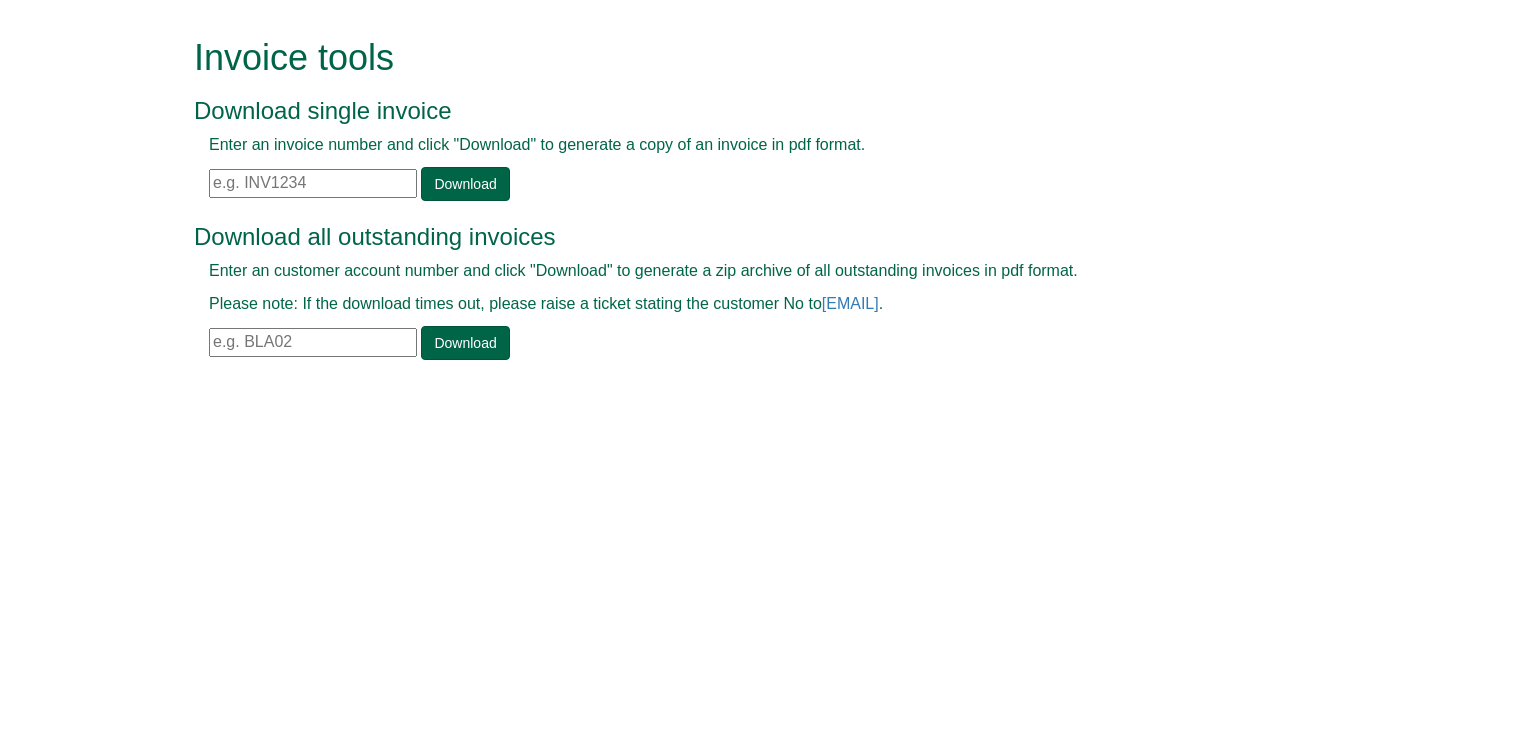 scroll, scrollTop: 0, scrollLeft: 0, axis: both 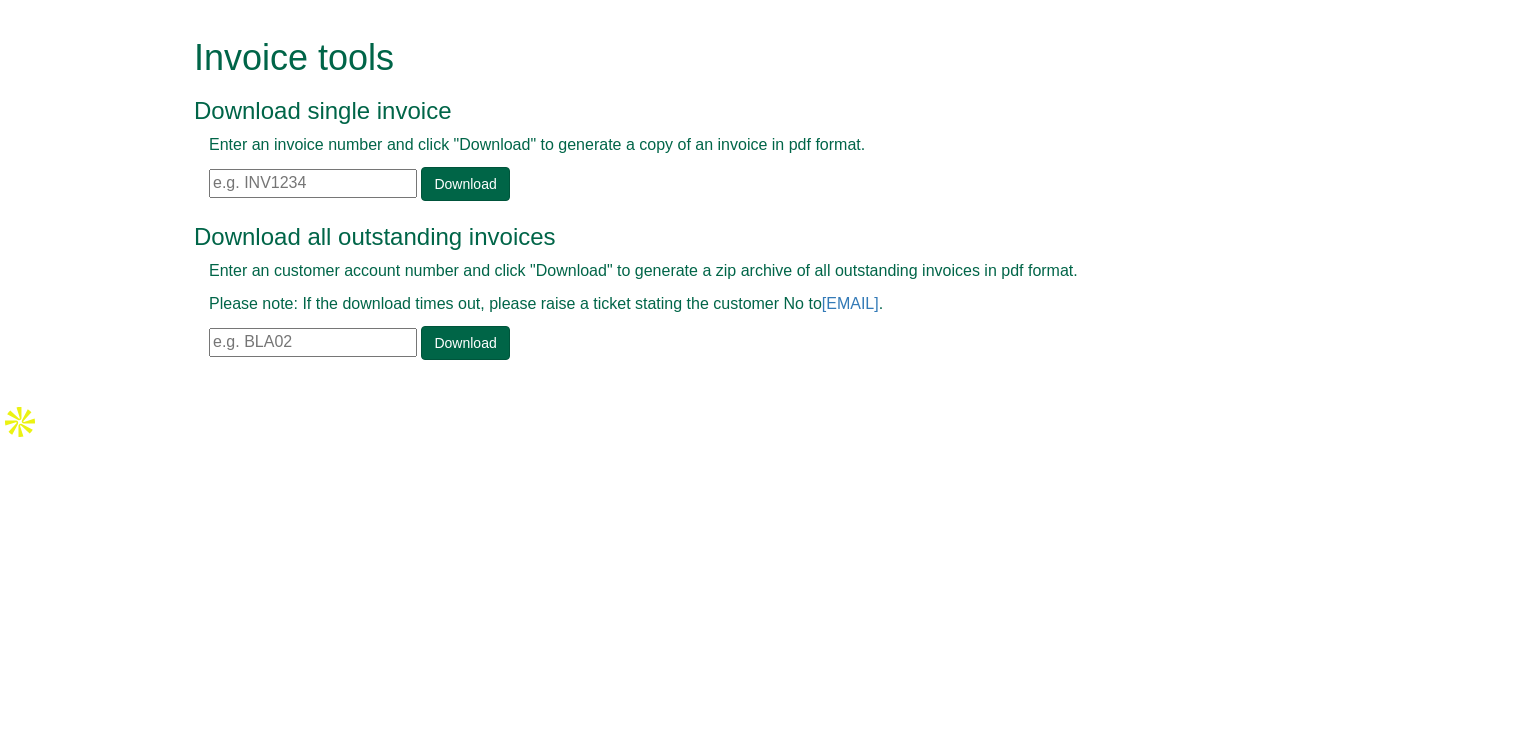 paste on "INV1378515" 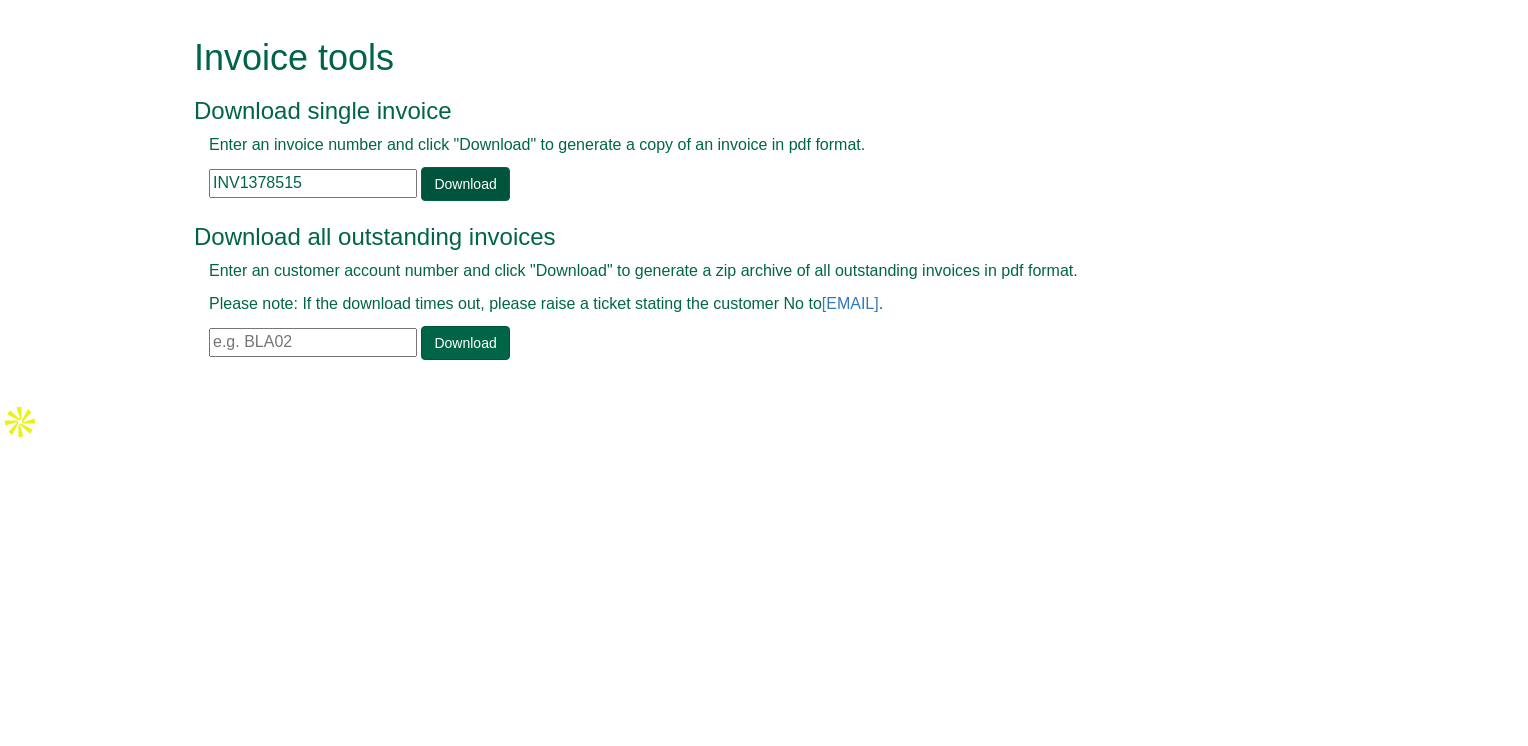type on "INV1378515" 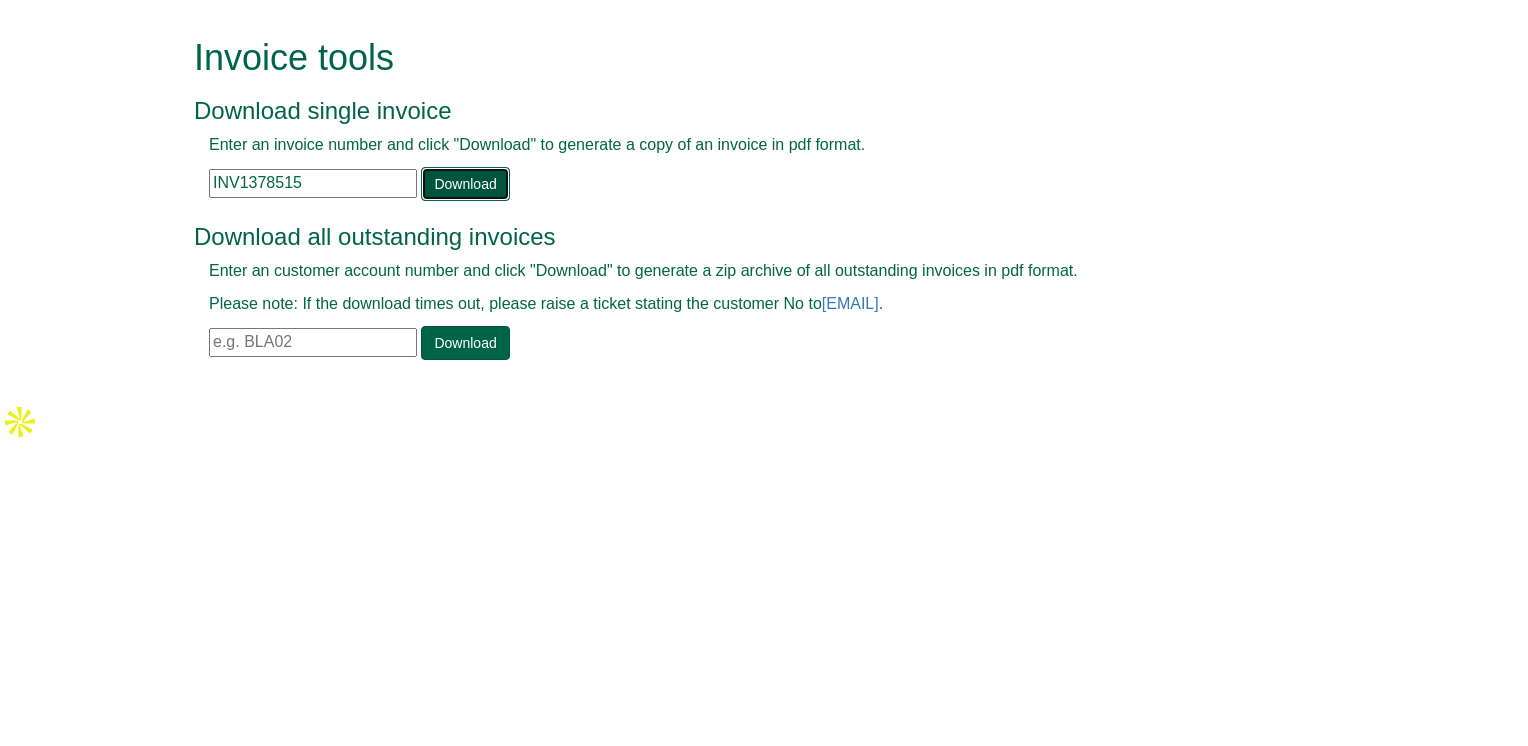 click on "Download" at bounding box center [465, 184] 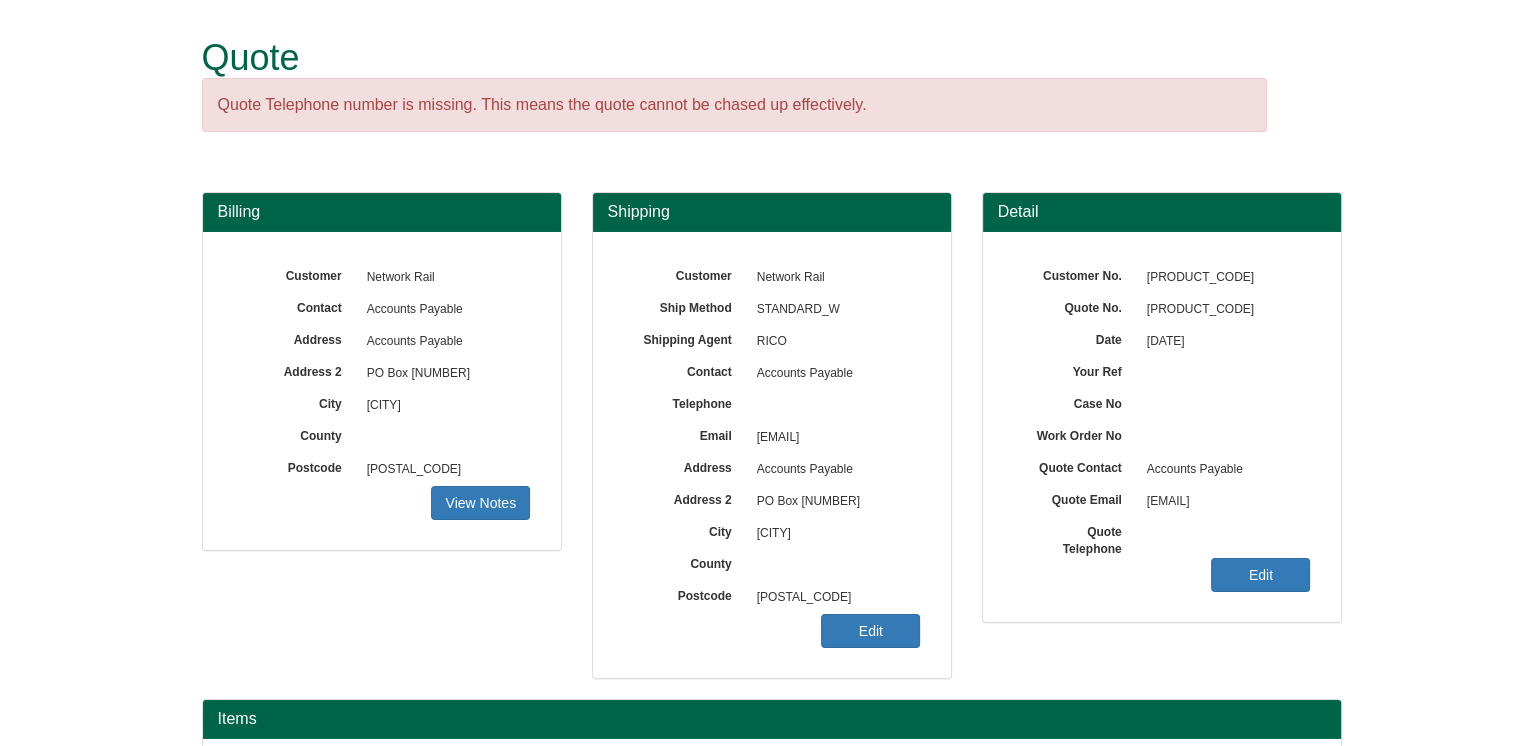 scroll, scrollTop: 224, scrollLeft: 0, axis: vertical 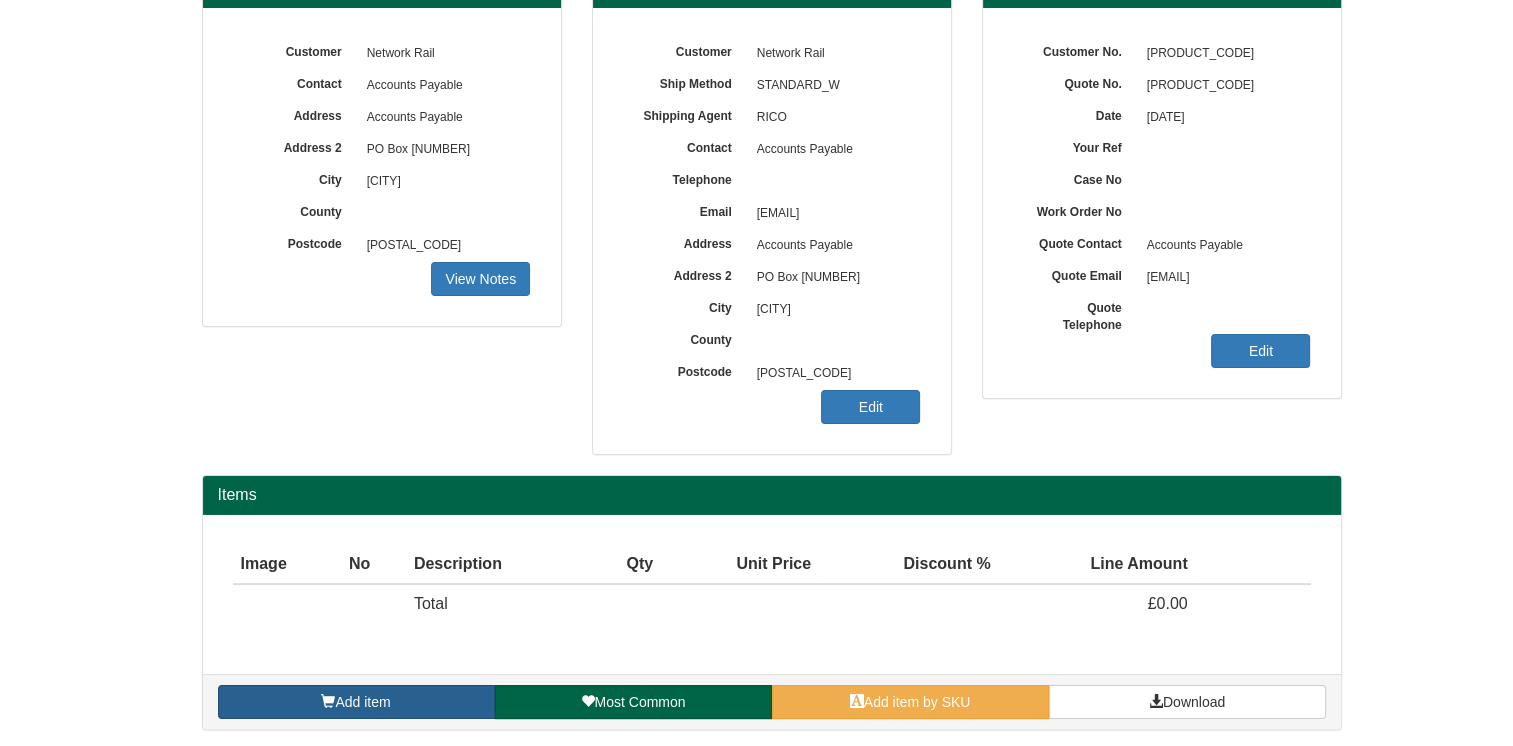 click on "Add item" at bounding box center [356, 702] 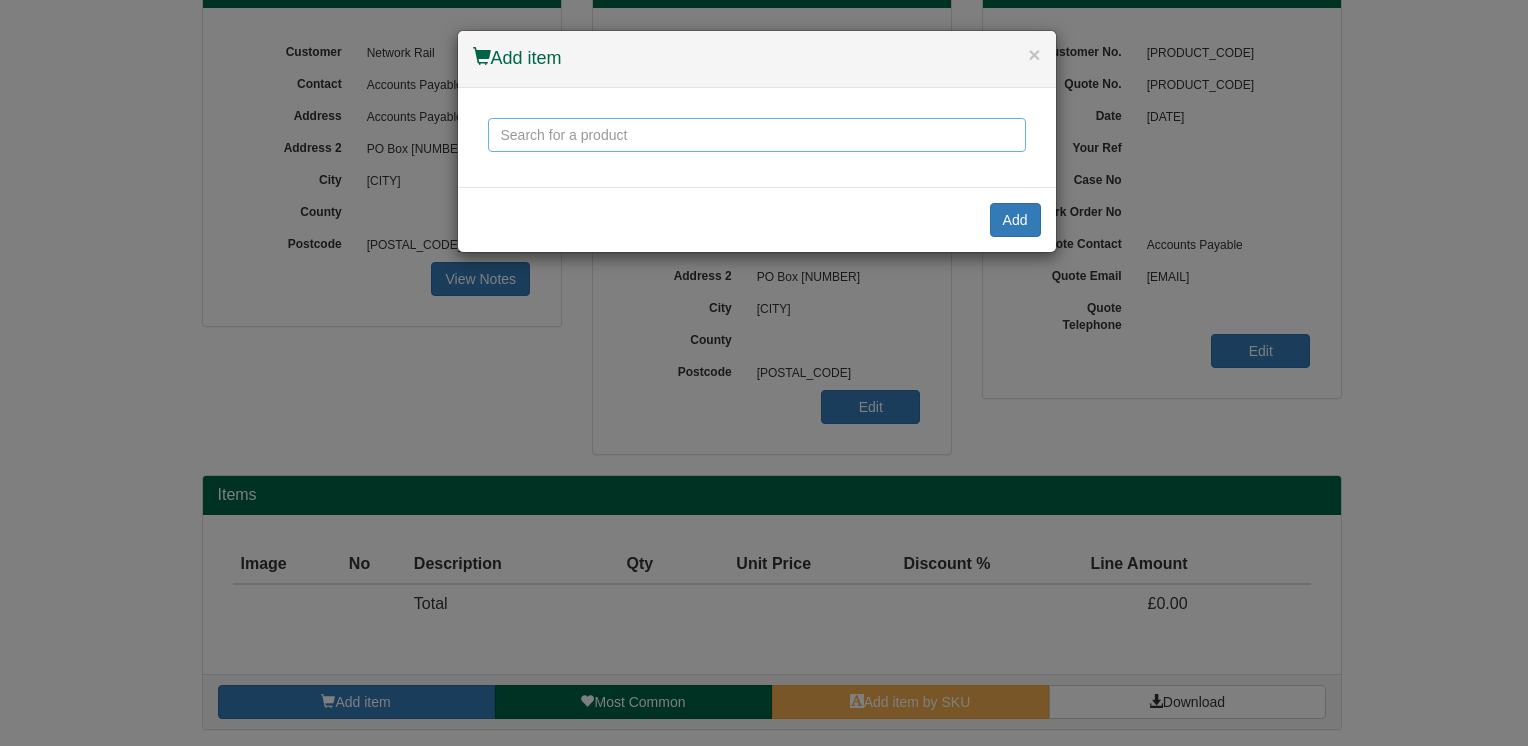 click at bounding box center [757, 135] 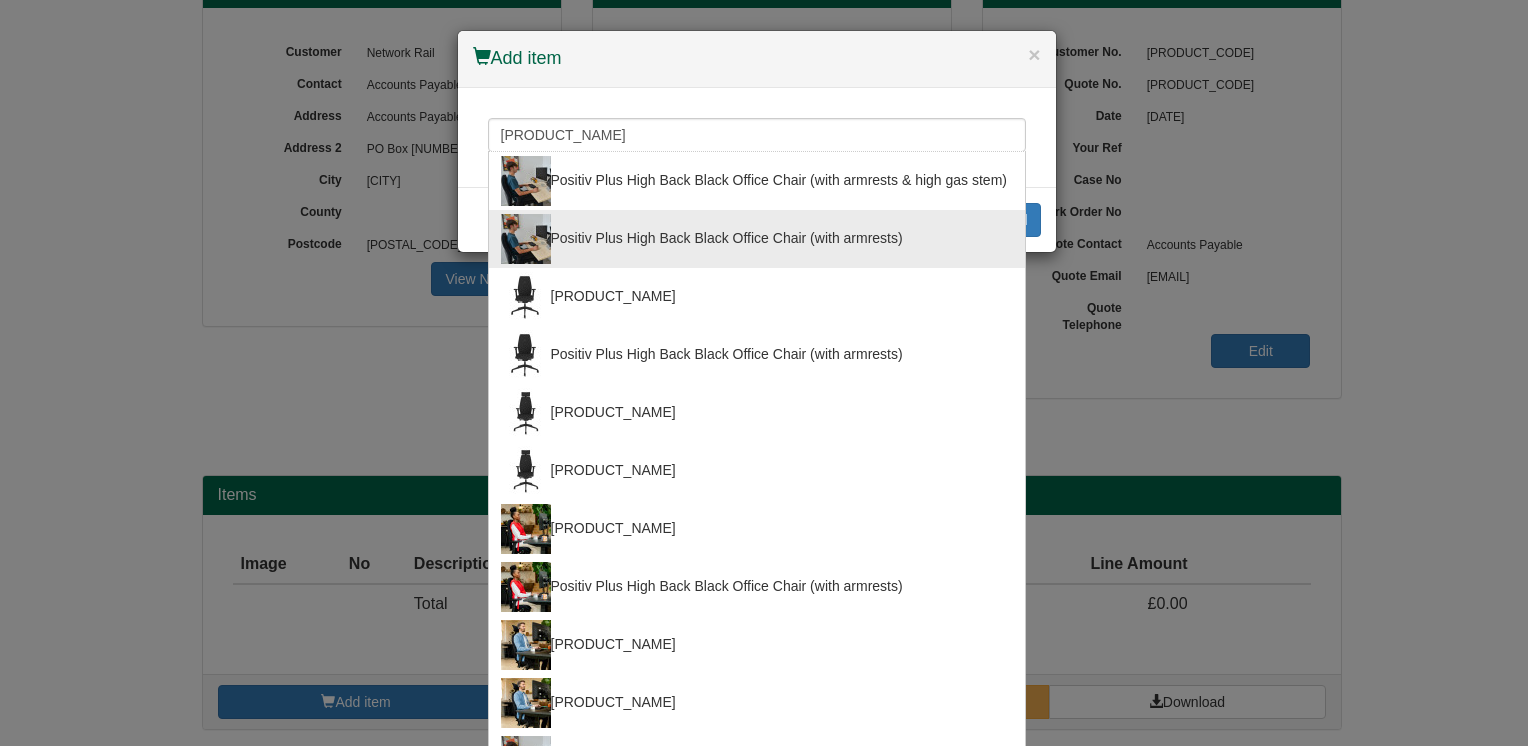 click on "Positiv Plus High Back Black Office Chair (with armrests)" at bounding box center (757, 239) 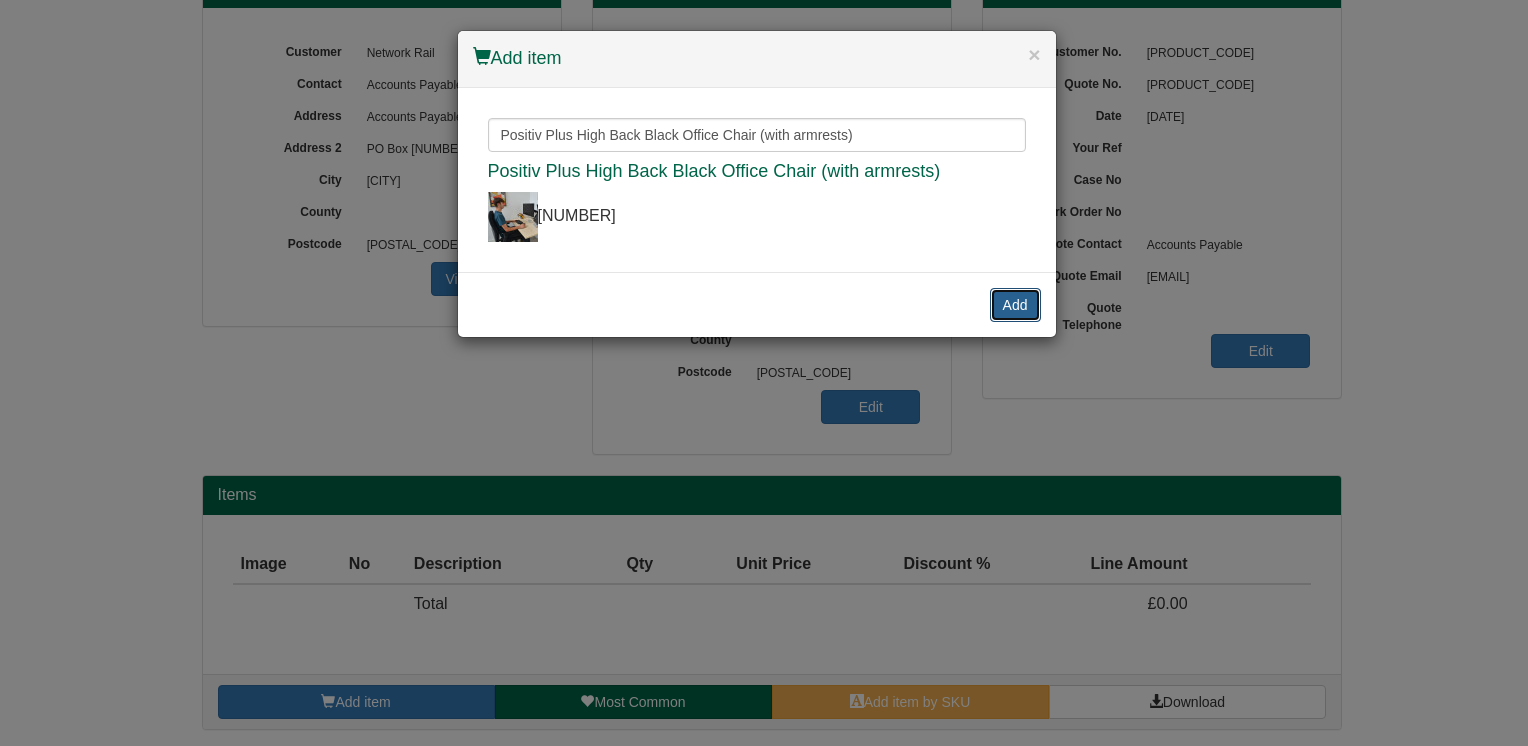 click on "Add" at bounding box center (1015, 305) 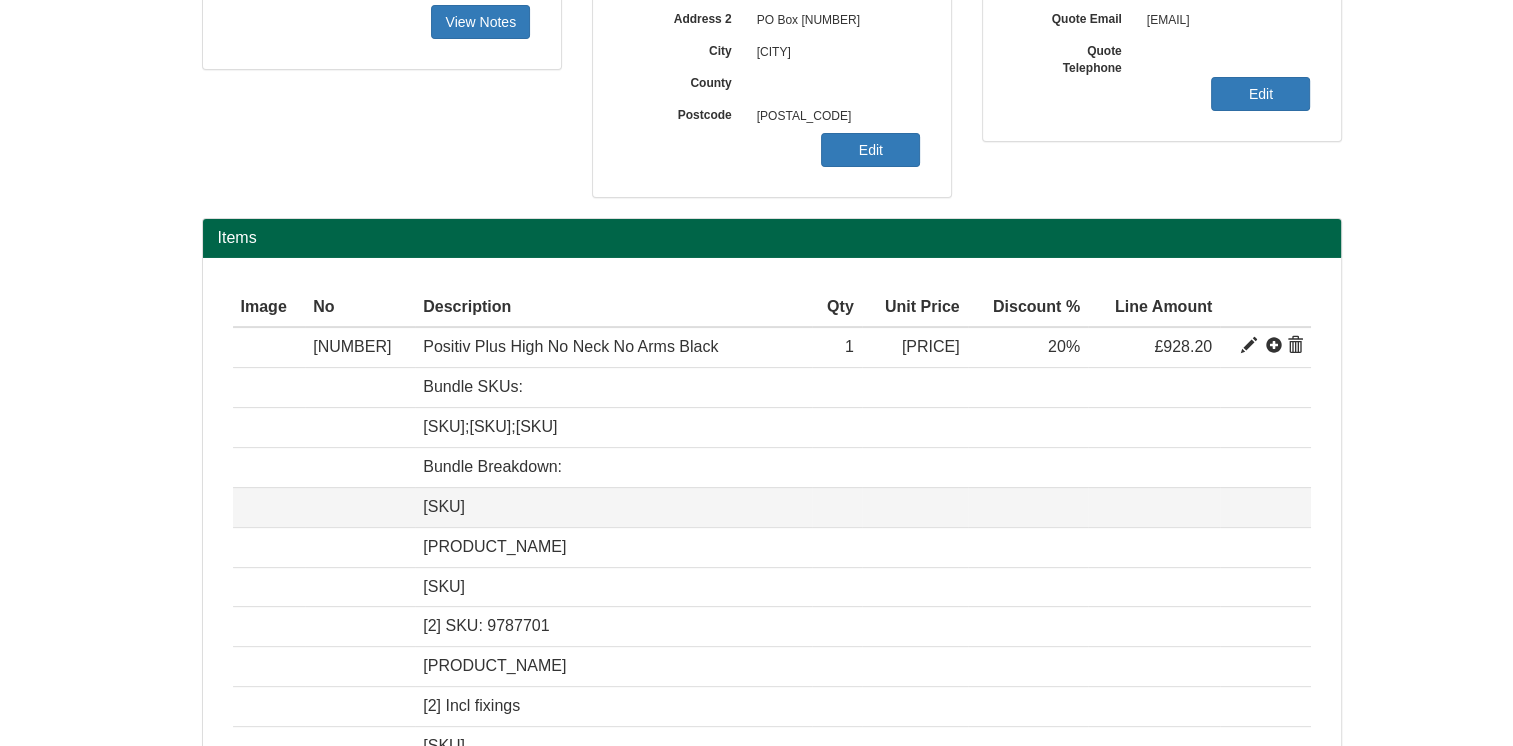 scroll, scrollTop: 624, scrollLeft: 0, axis: vertical 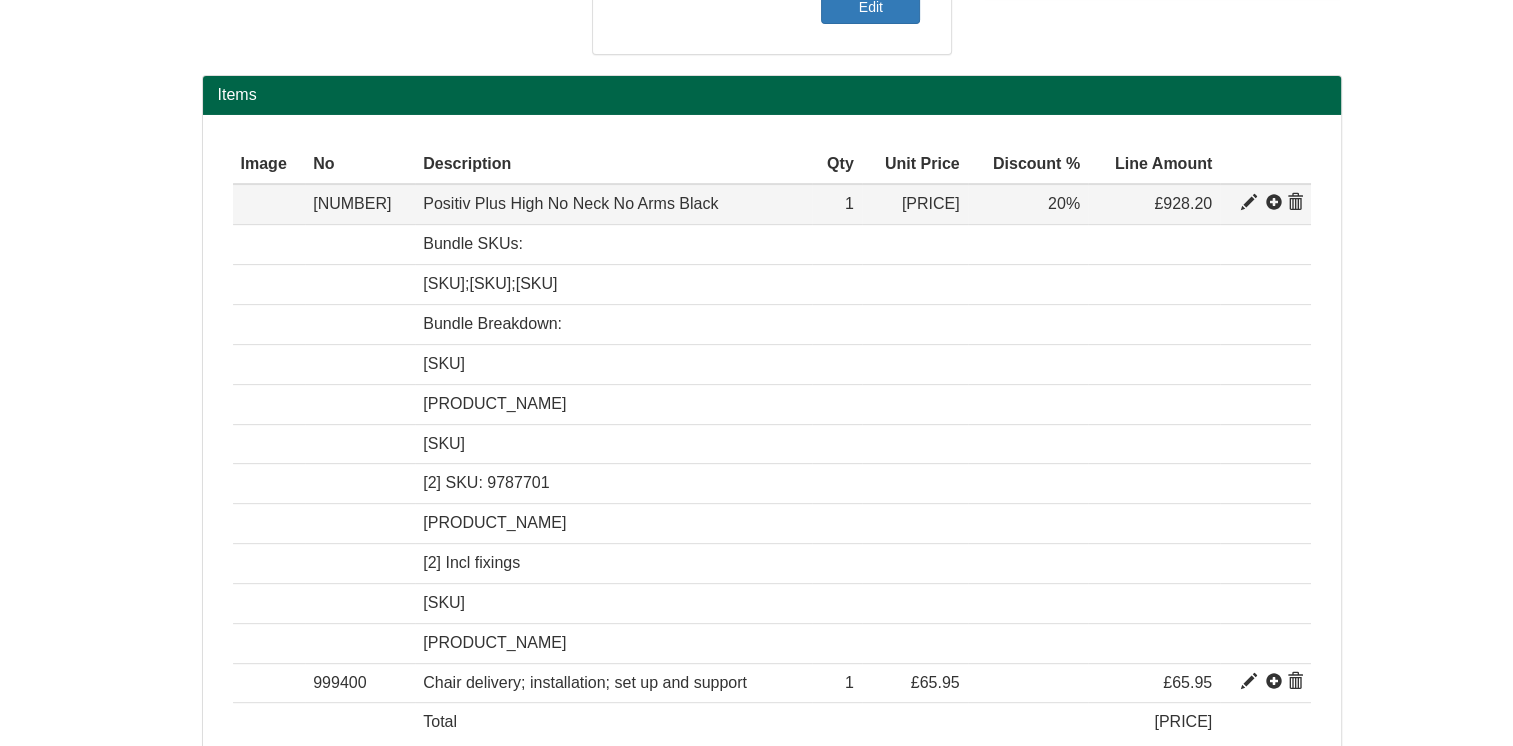 click at bounding box center (1265, 204) 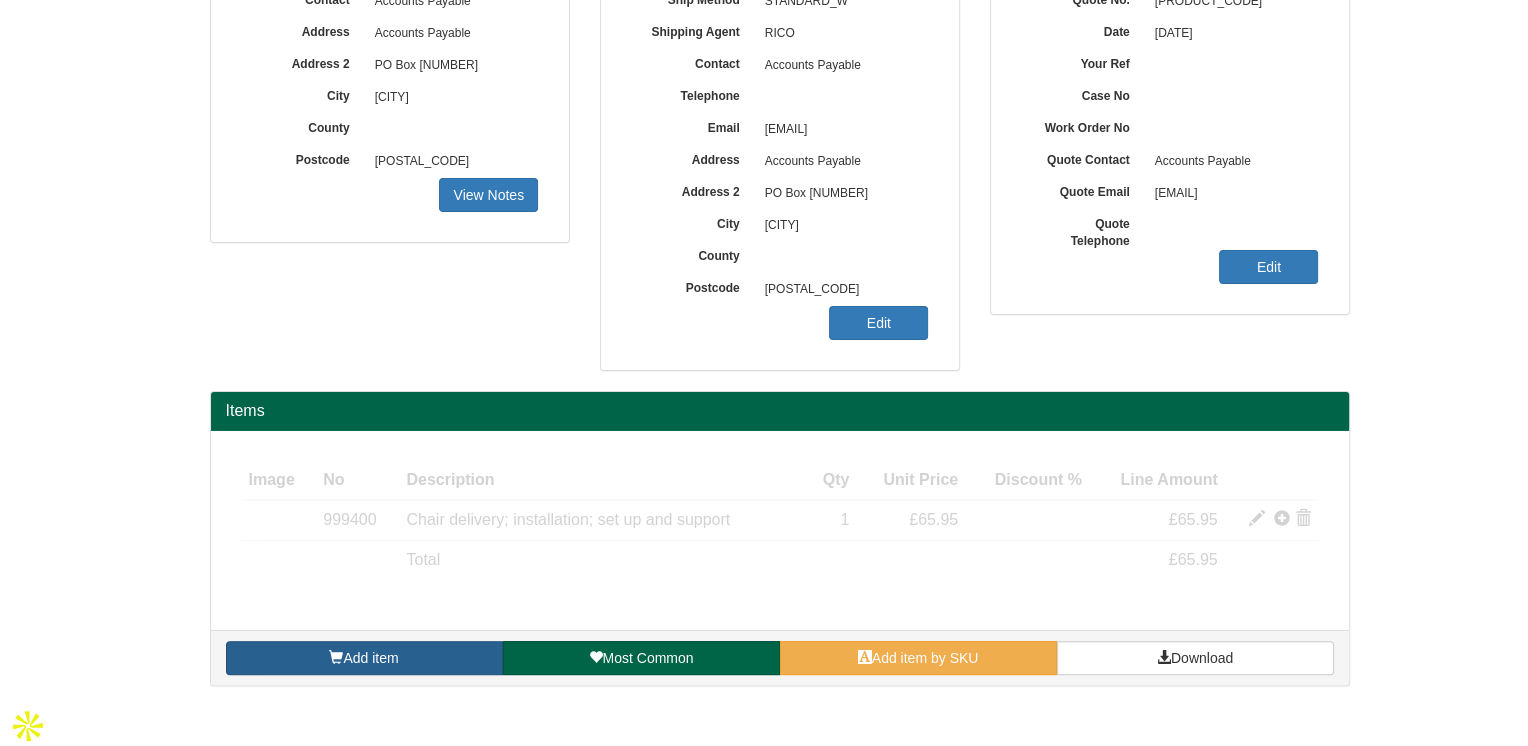 scroll, scrollTop: 264, scrollLeft: 0, axis: vertical 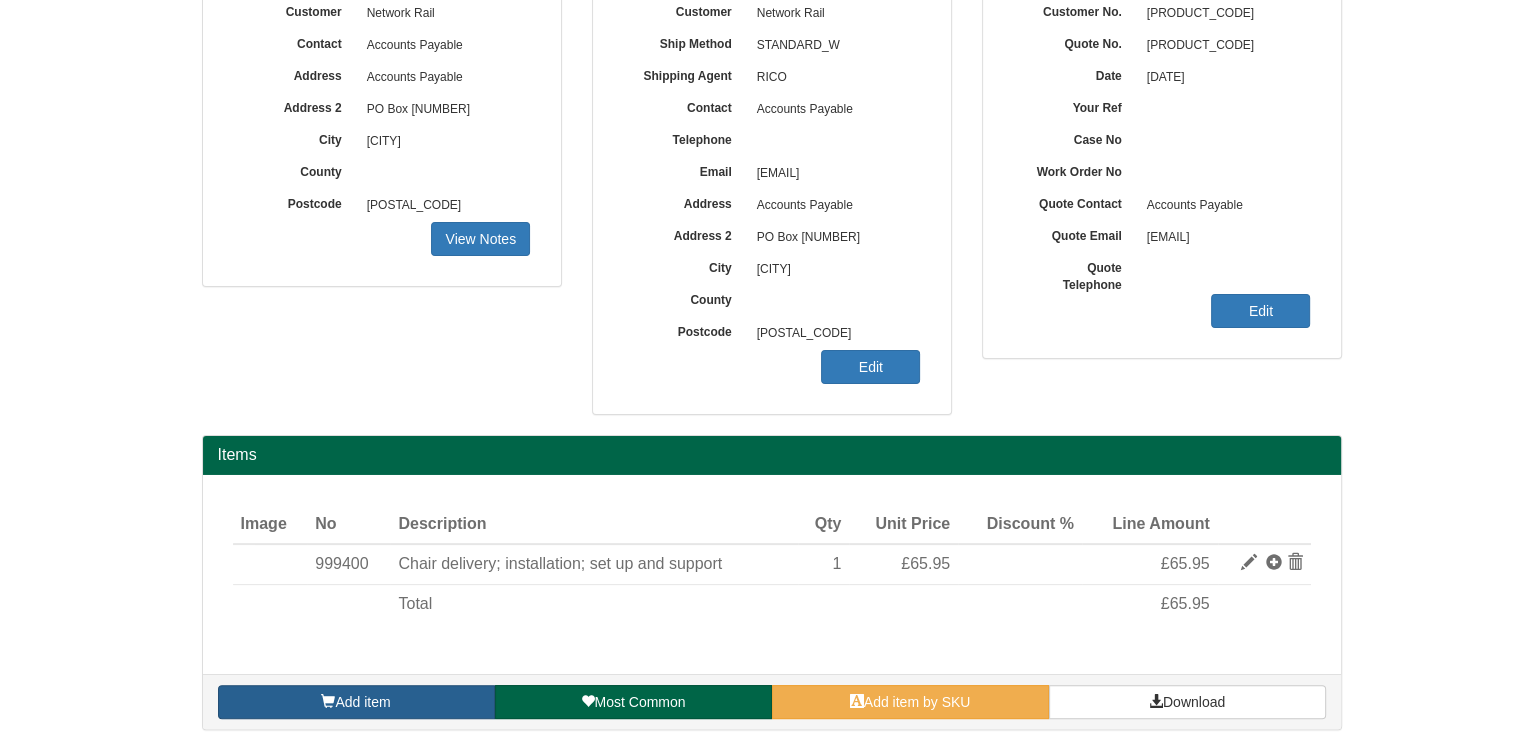click on "Add item" at bounding box center (356, 702) 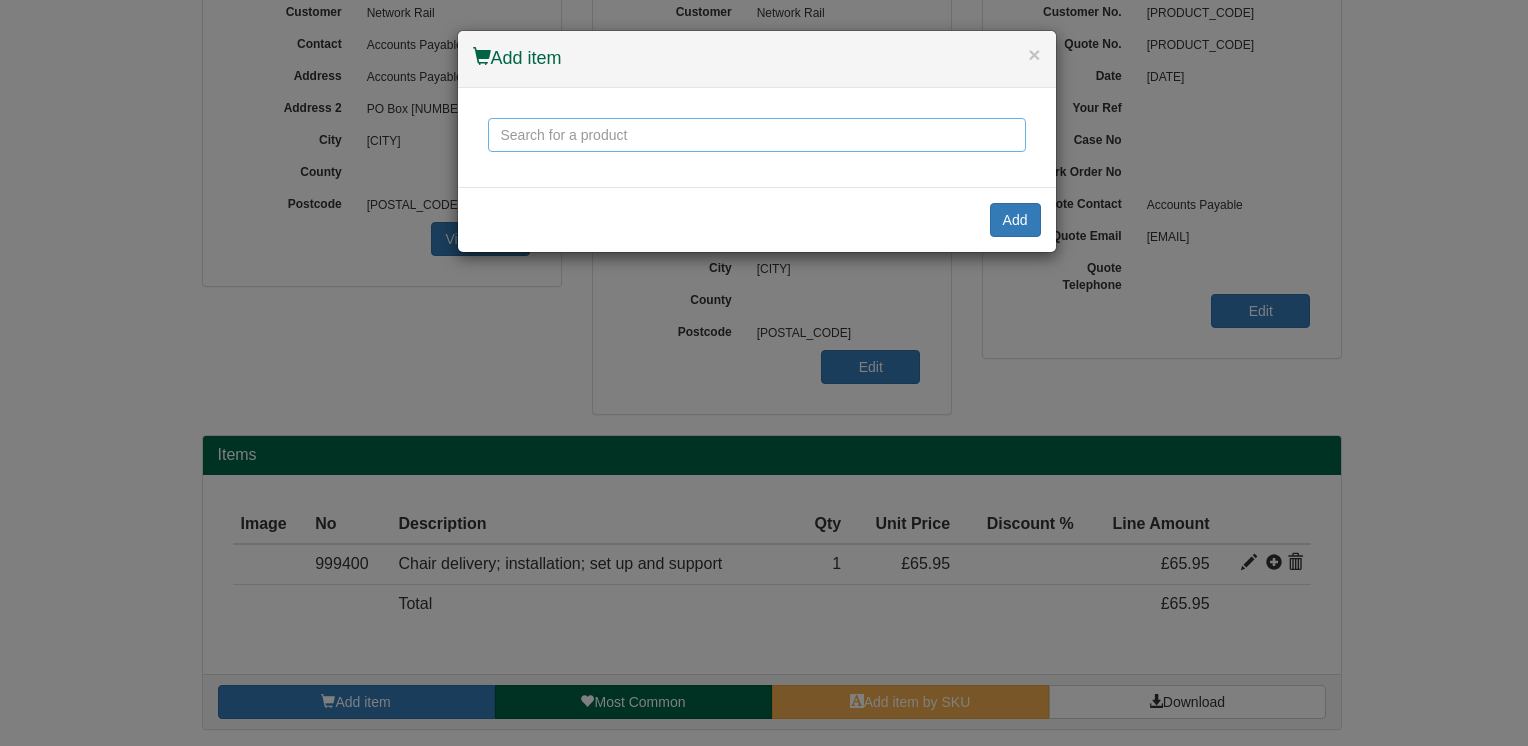 click at bounding box center [757, 135] 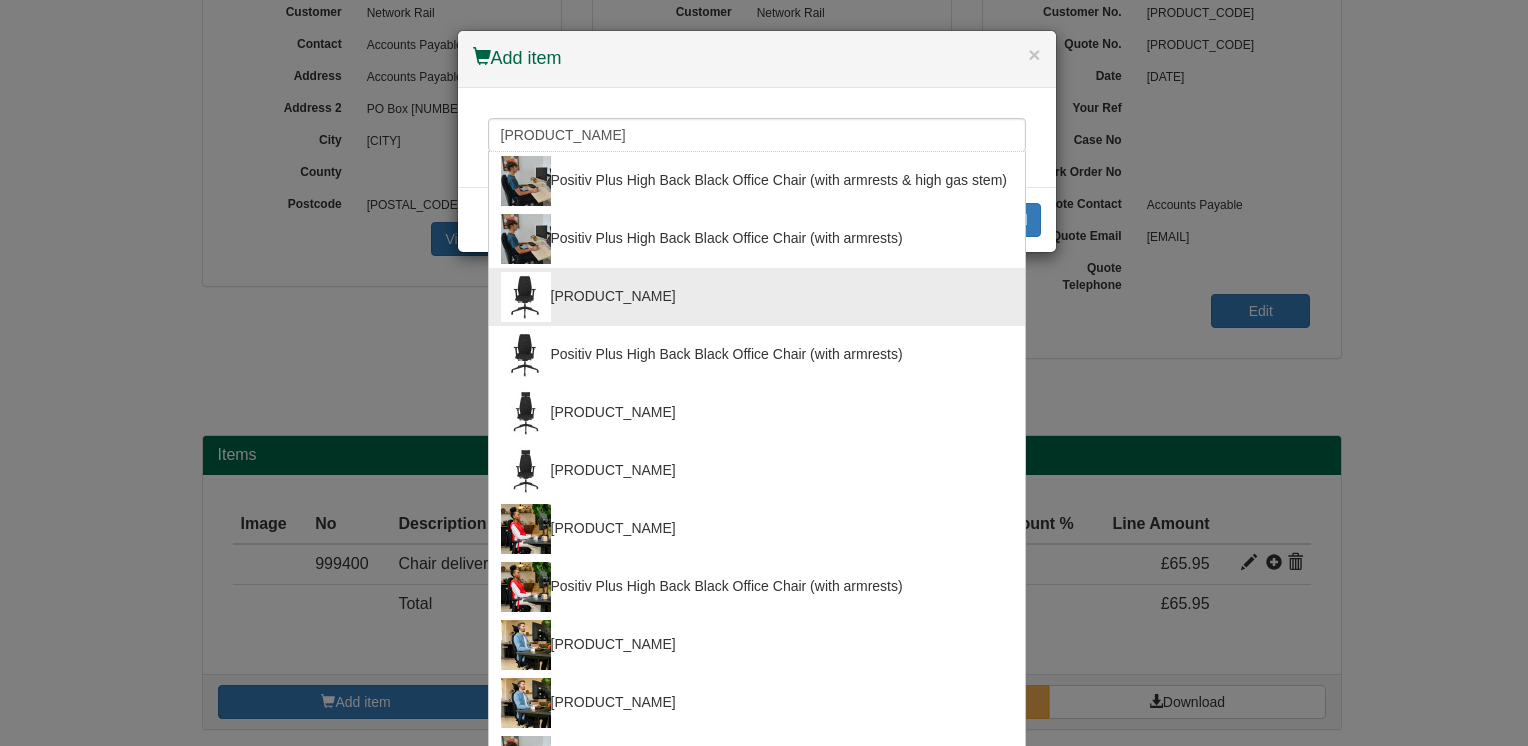 click on "[PRODUCT_NAME]" at bounding box center (757, 297) 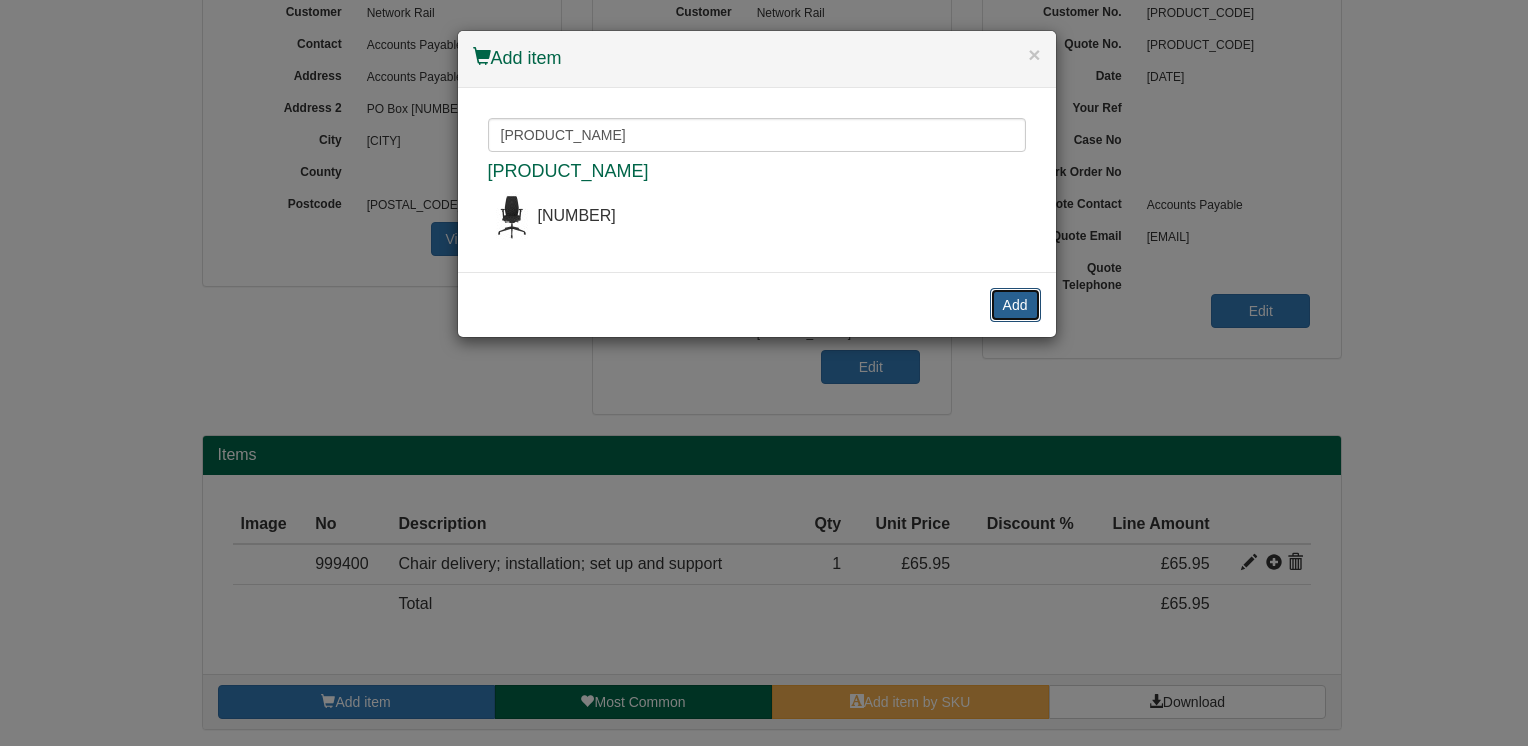 click on "Add" at bounding box center (1015, 305) 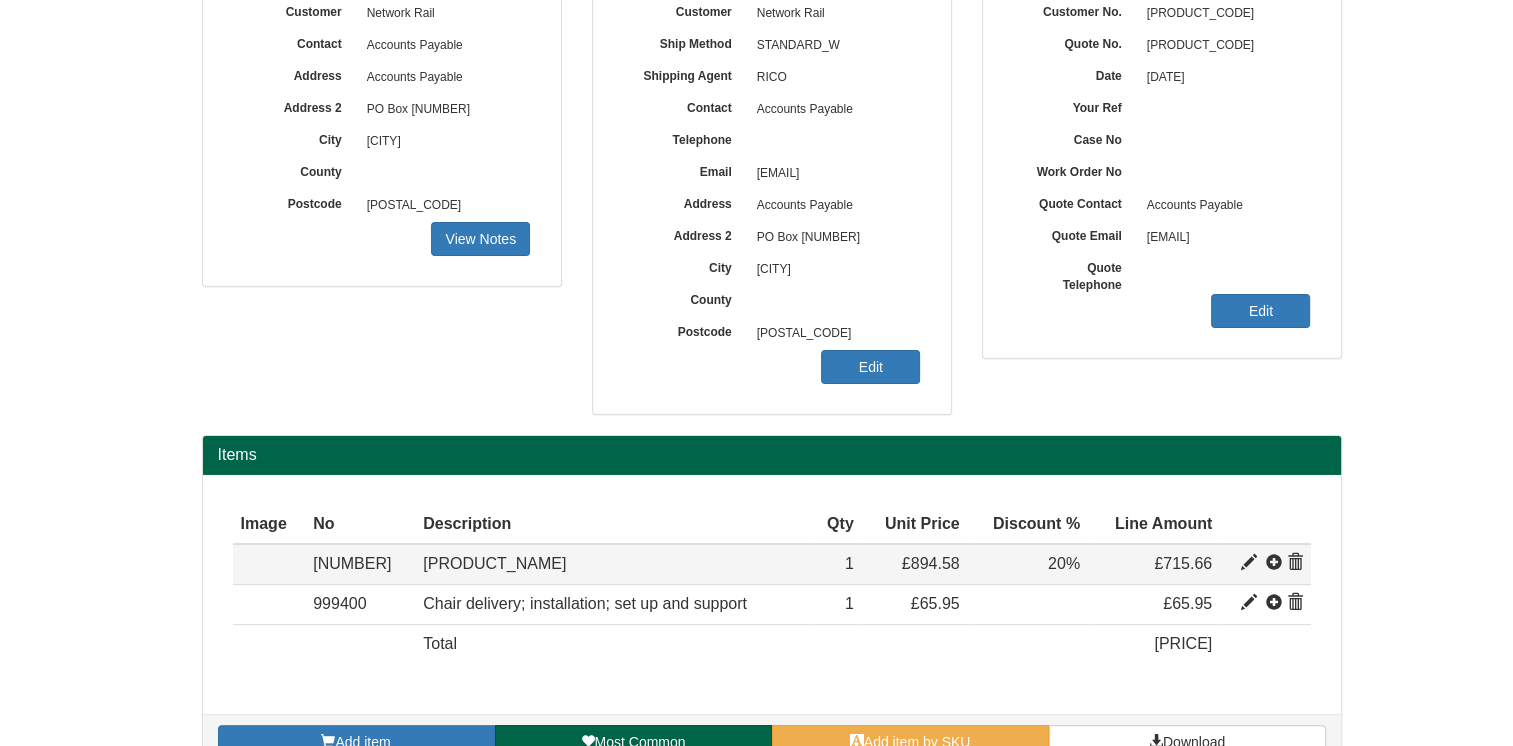 click at bounding box center [1295, 563] 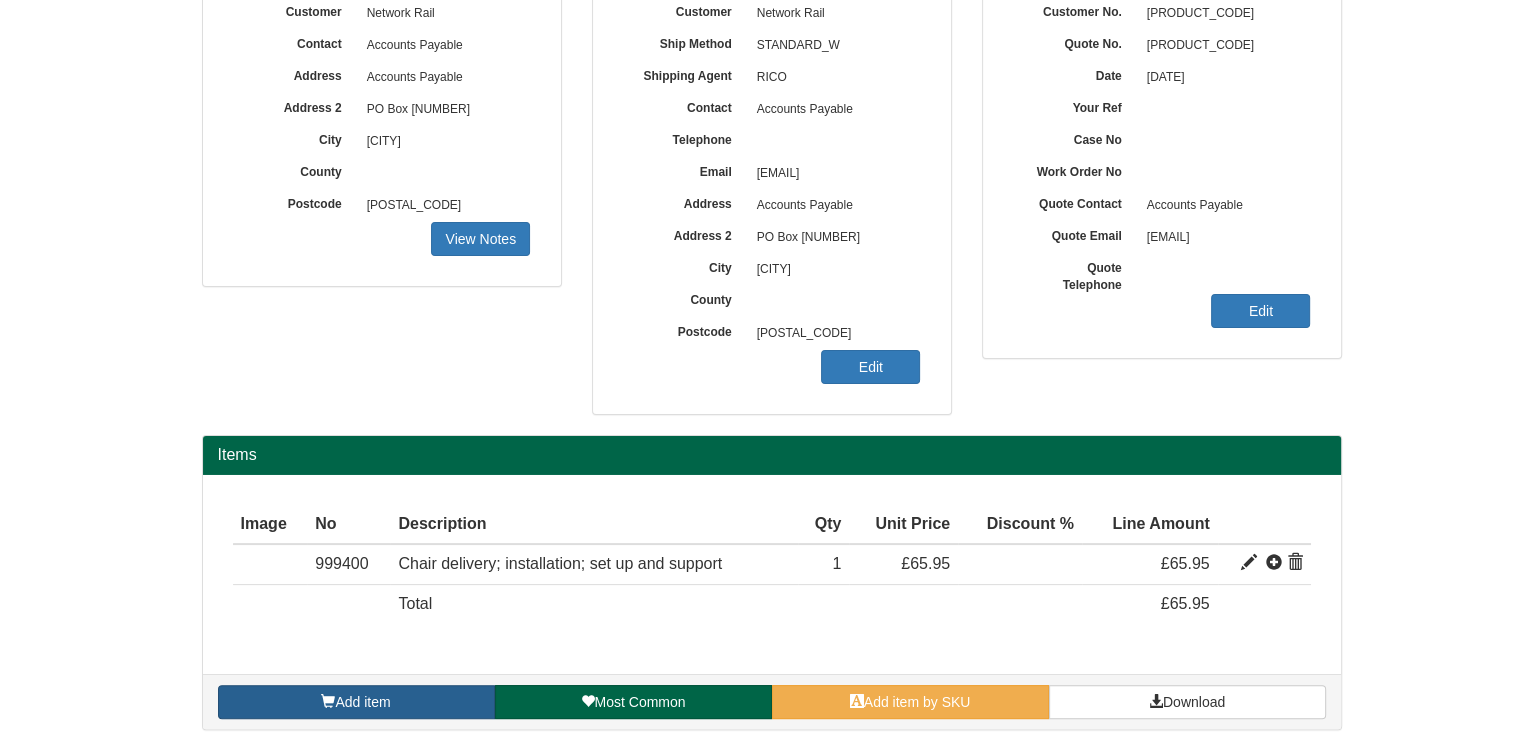 click on "Add item" at bounding box center [356, 702] 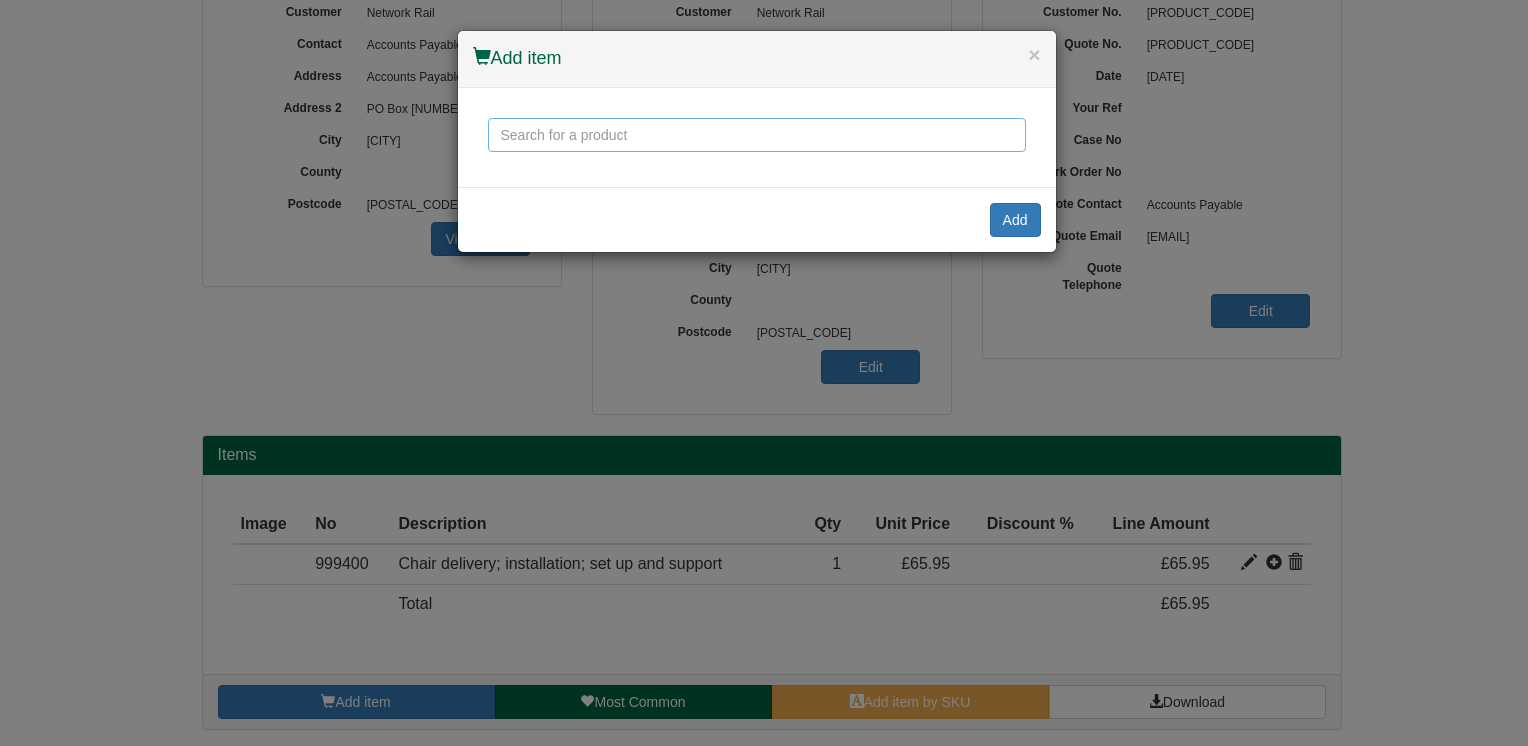 click at bounding box center [757, 135] 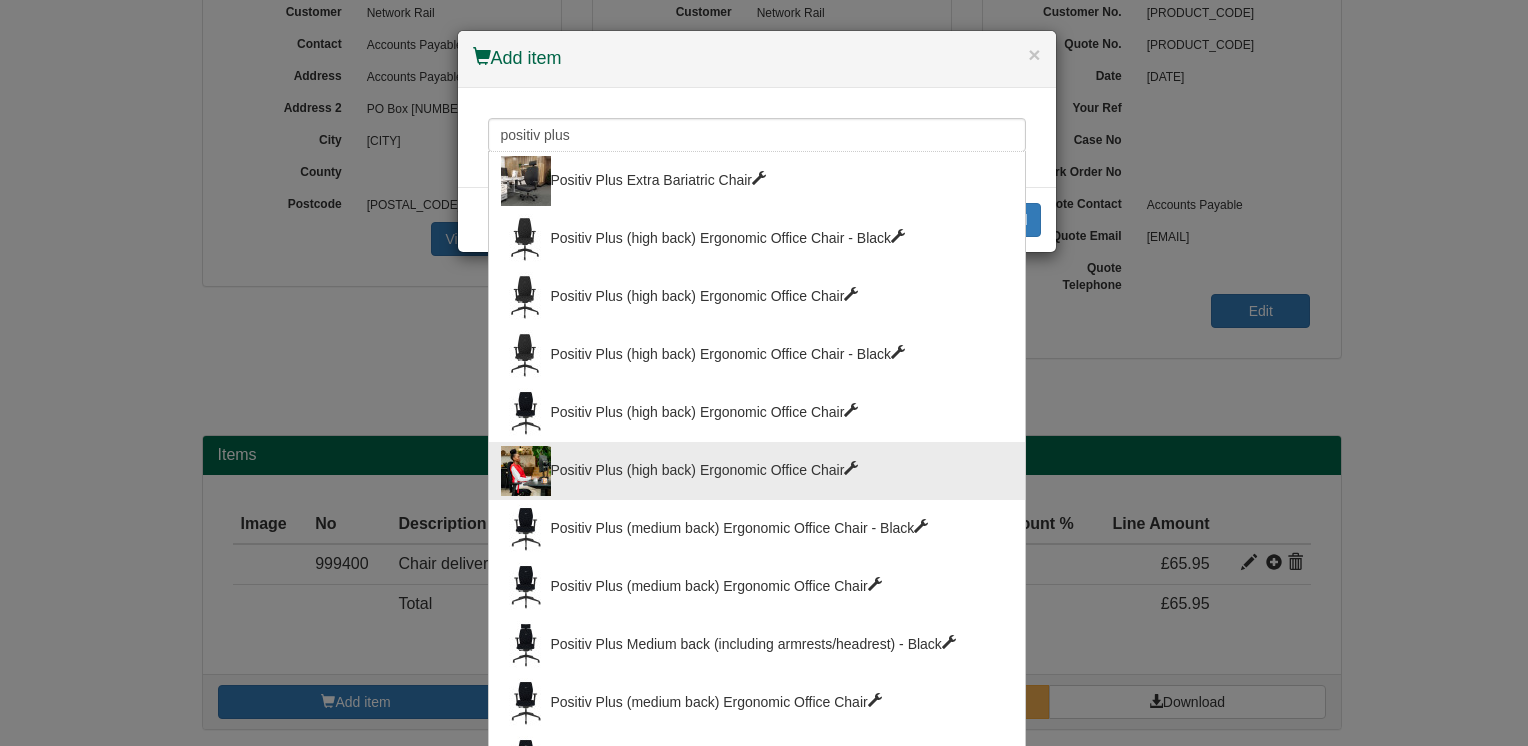 click on "Positiv Plus (high back) Ergonomic Office Chair" at bounding box center [757, 471] 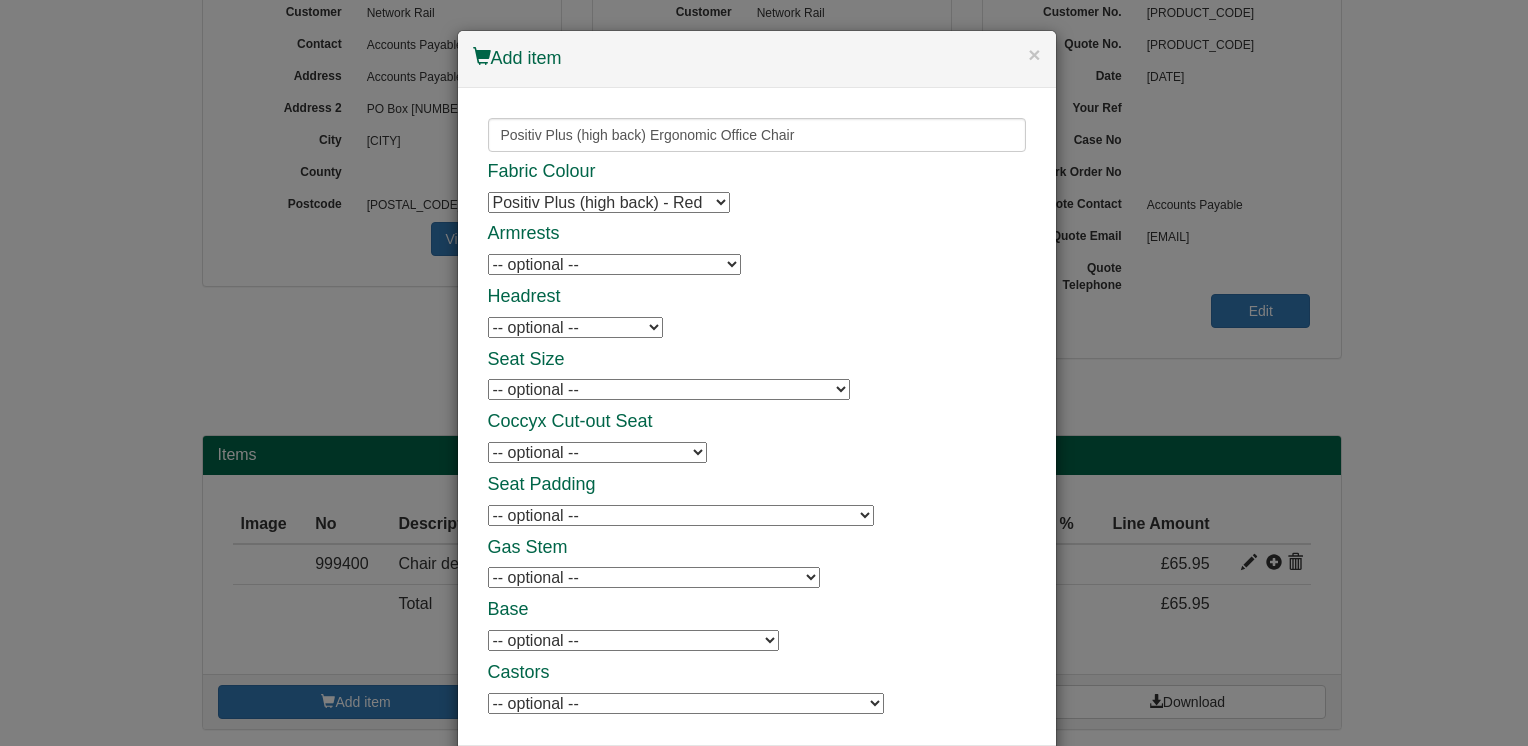 click on "[PRODUCT_NAME] [PRODUCT_NAME] [PRODUCT_NAME] [PRODUCT_NAME] [PRODUCT_NAME] [PRODUCT_NAME] [PRODUCT_NAME] [PRODUCT_NAME] [PRODUCT_NAME] [PRODUCT_NAME]" at bounding box center [609, 202] 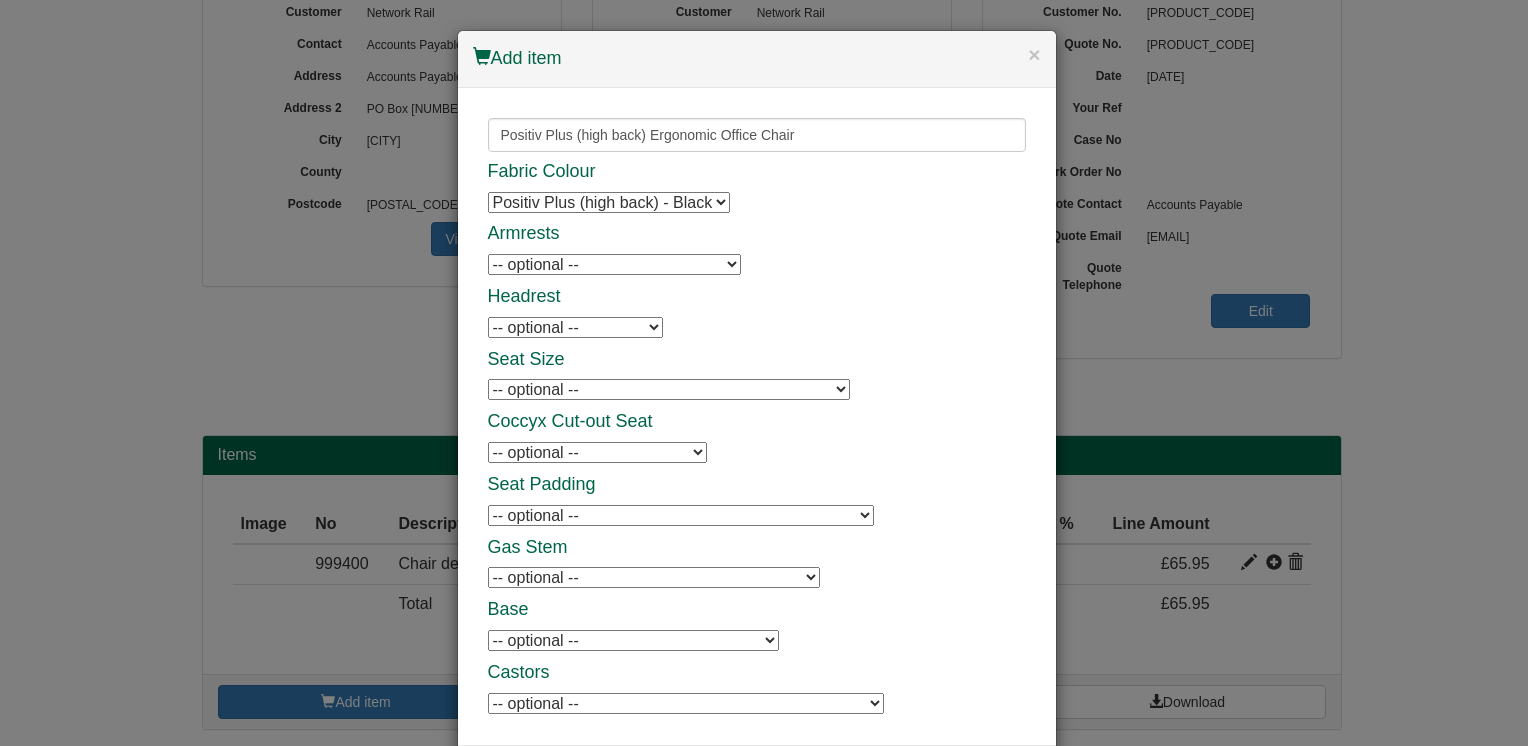 click on "-- optional -- Positiv Plus Adjustable Armrests Positiv Plus Adjustable Armrests" at bounding box center [614, 264] 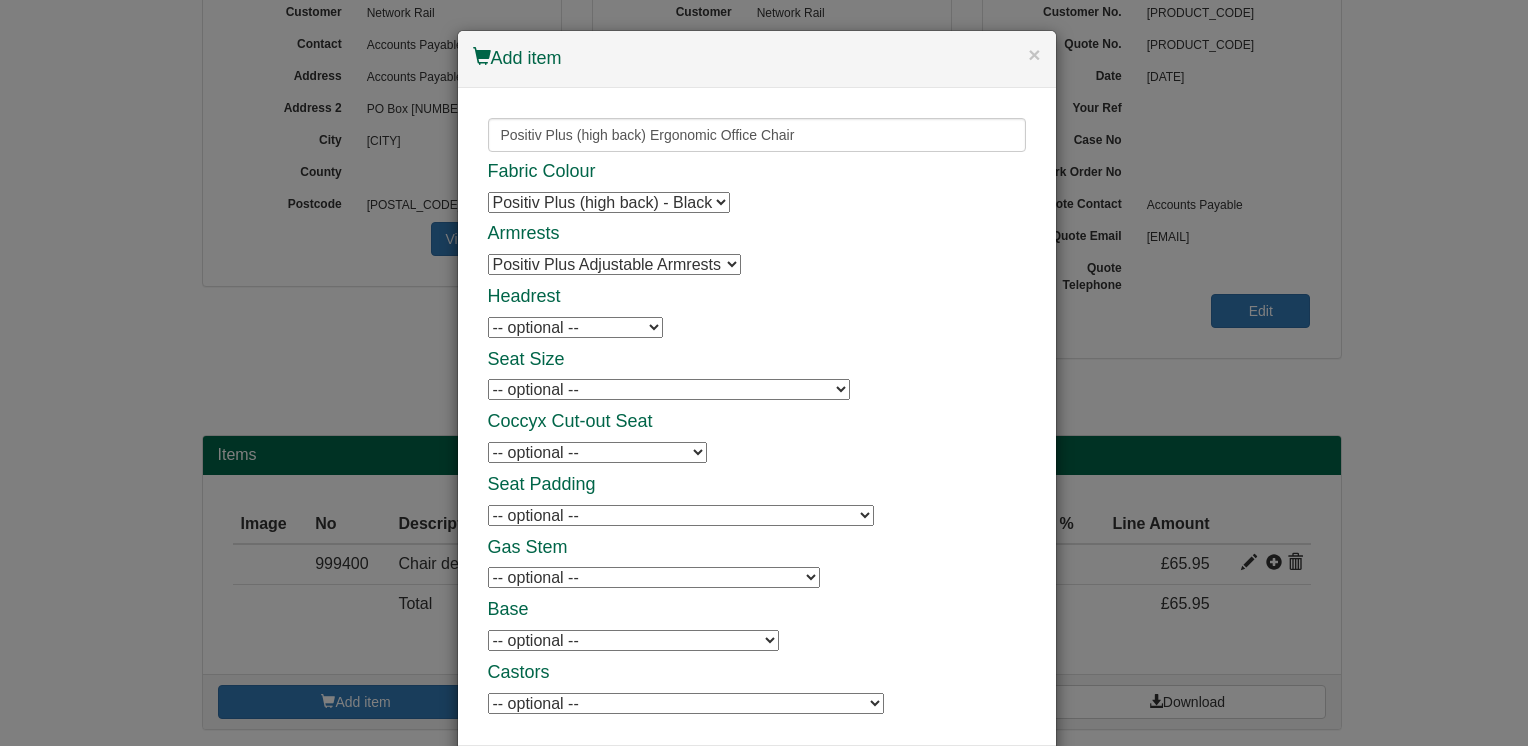 scroll, scrollTop: 93, scrollLeft: 0, axis: vertical 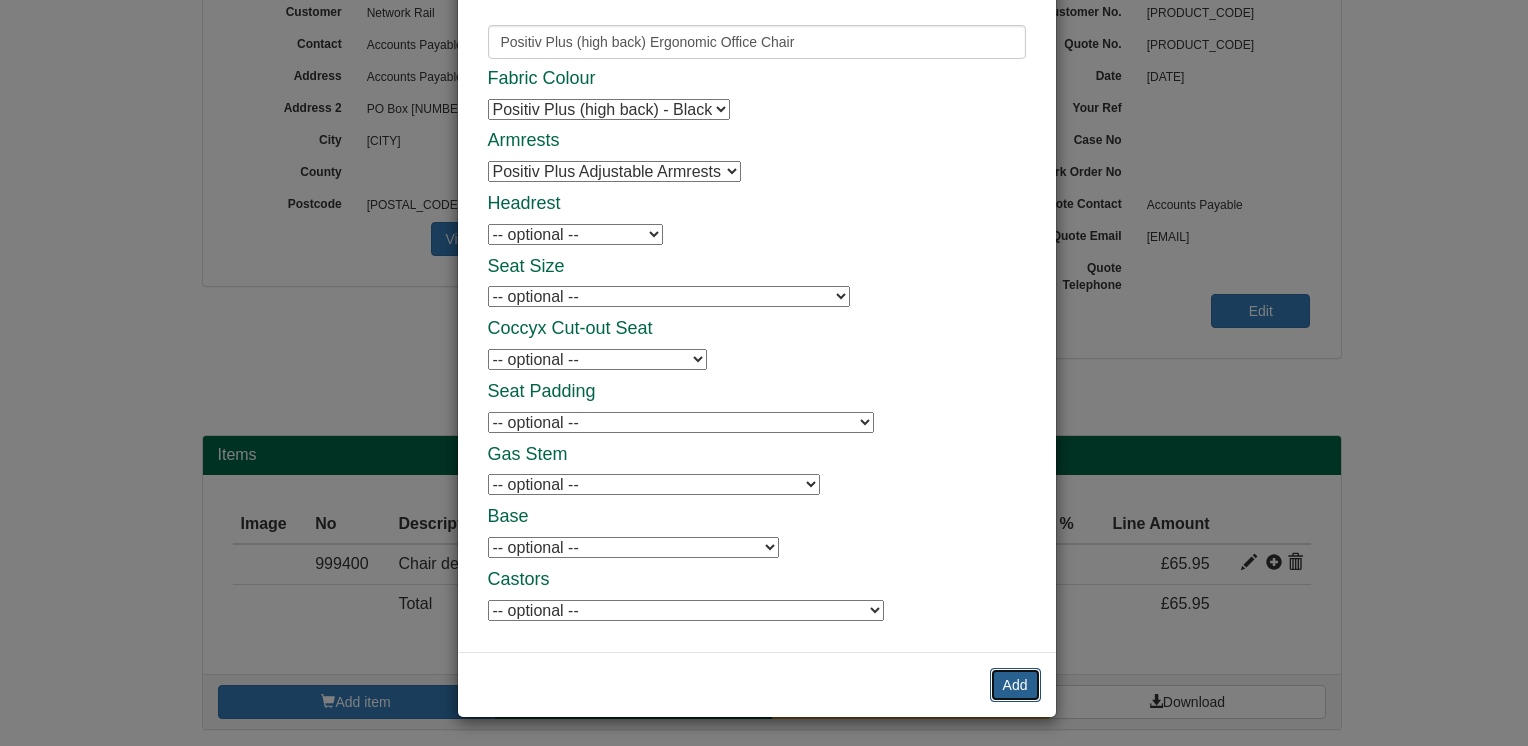 click on "Add" at bounding box center (1015, 685) 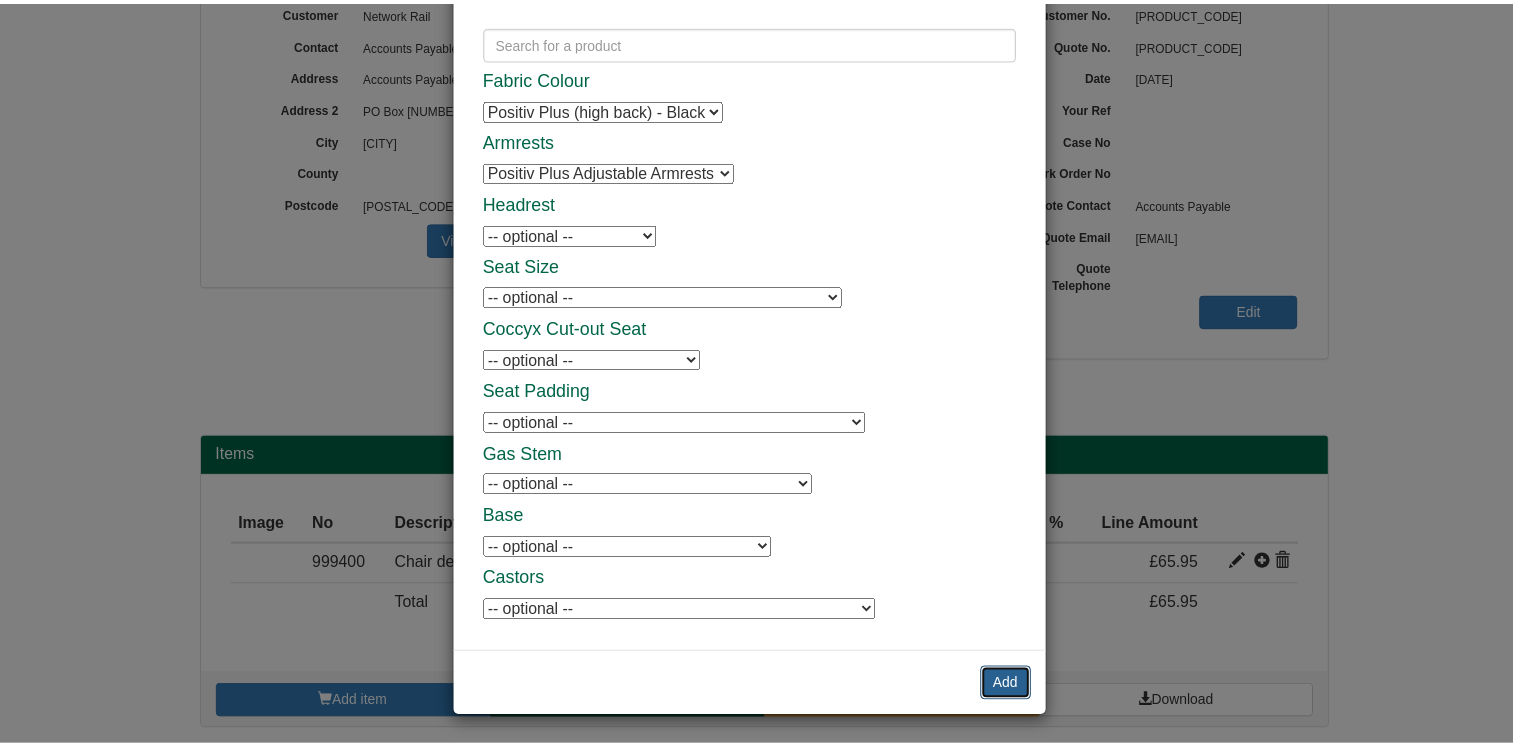 scroll, scrollTop: 0, scrollLeft: 0, axis: both 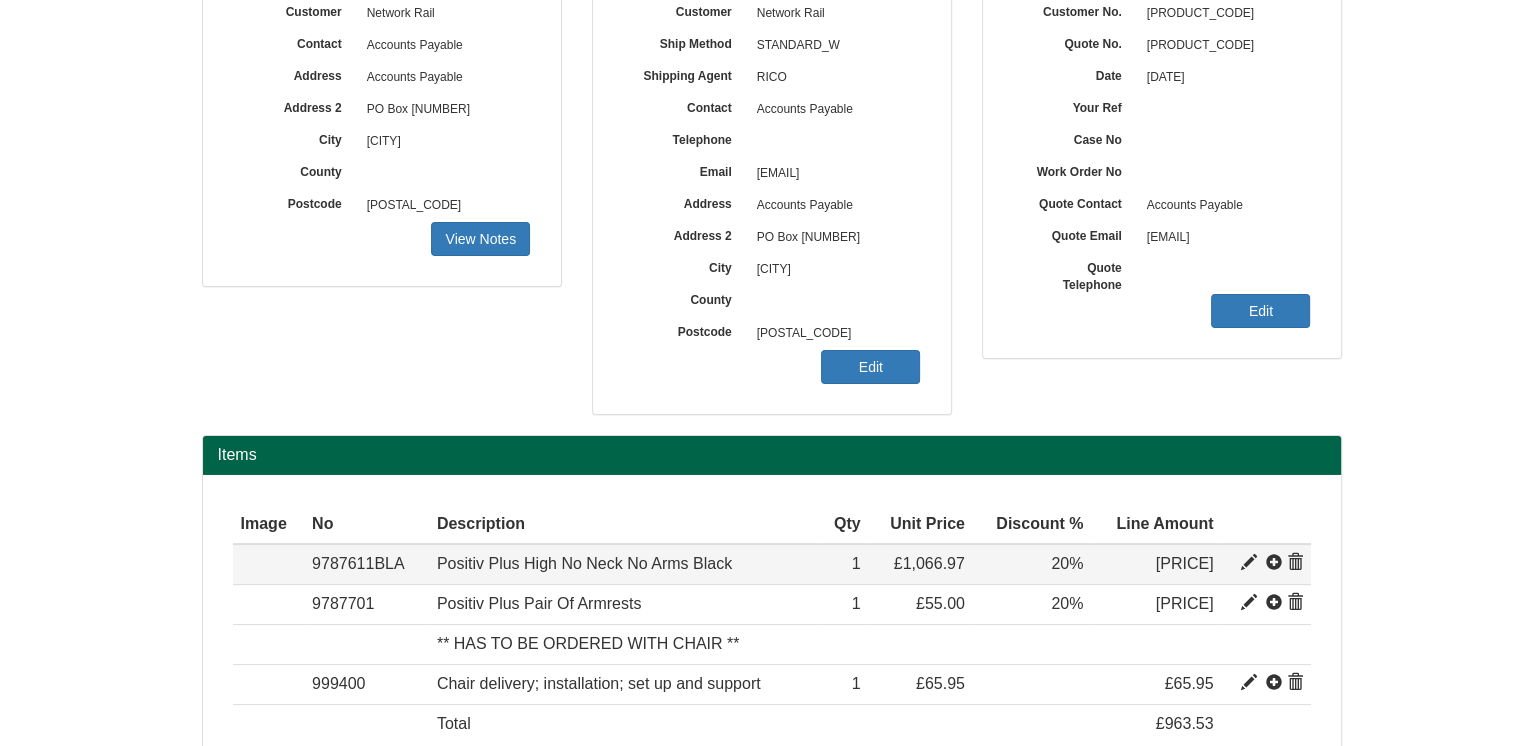 click at bounding box center [1271, 563] 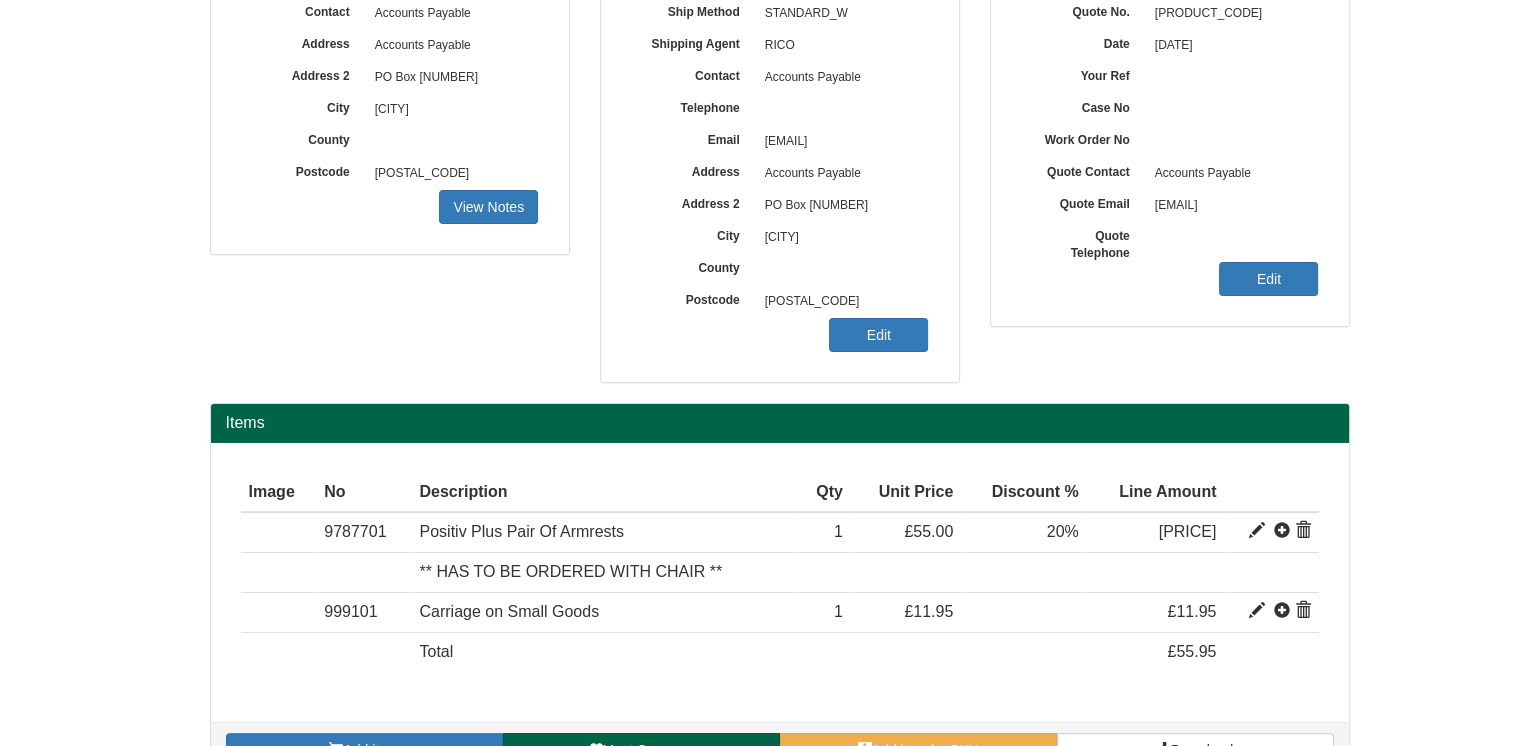 scroll, scrollTop: 344, scrollLeft: 0, axis: vertical 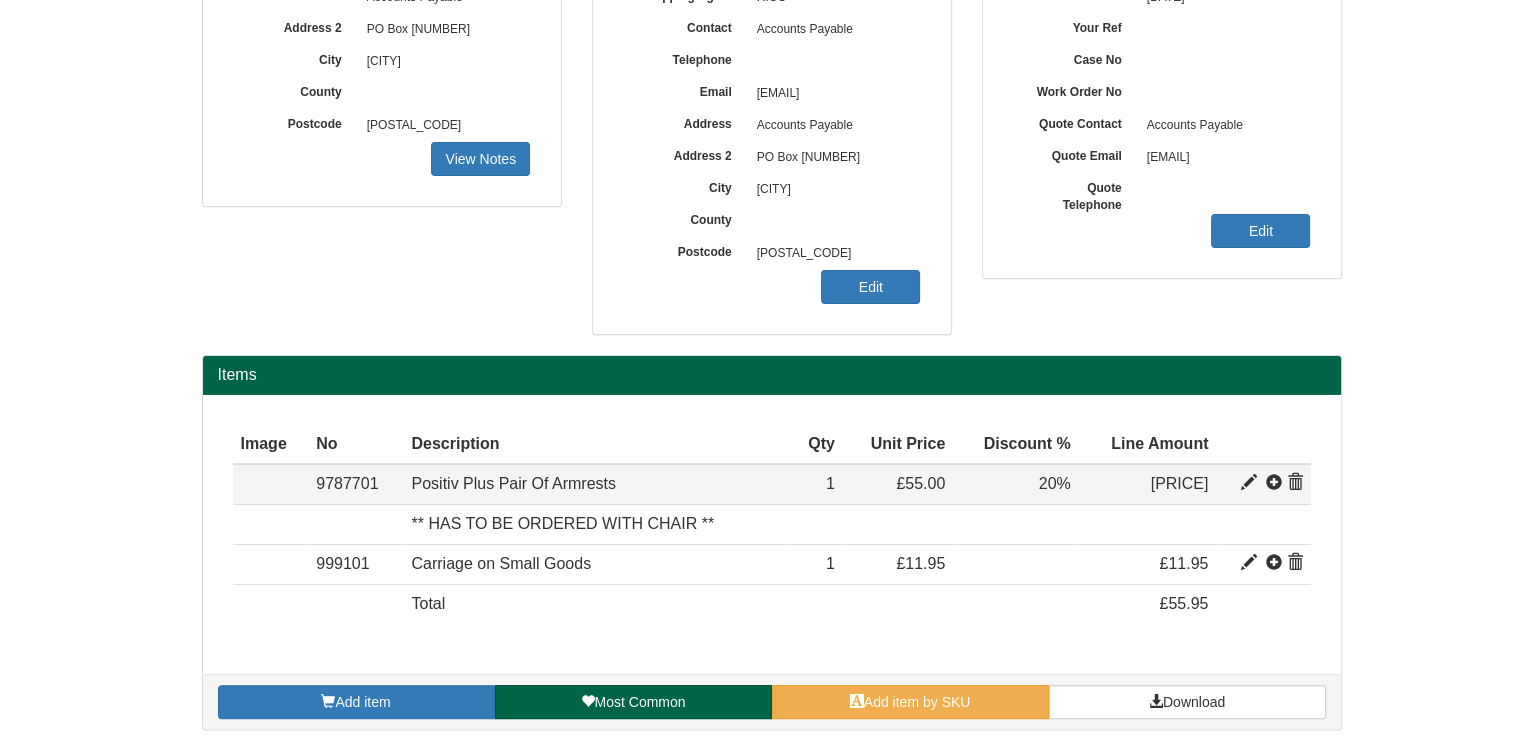 click at bounding box center [1295, 483] 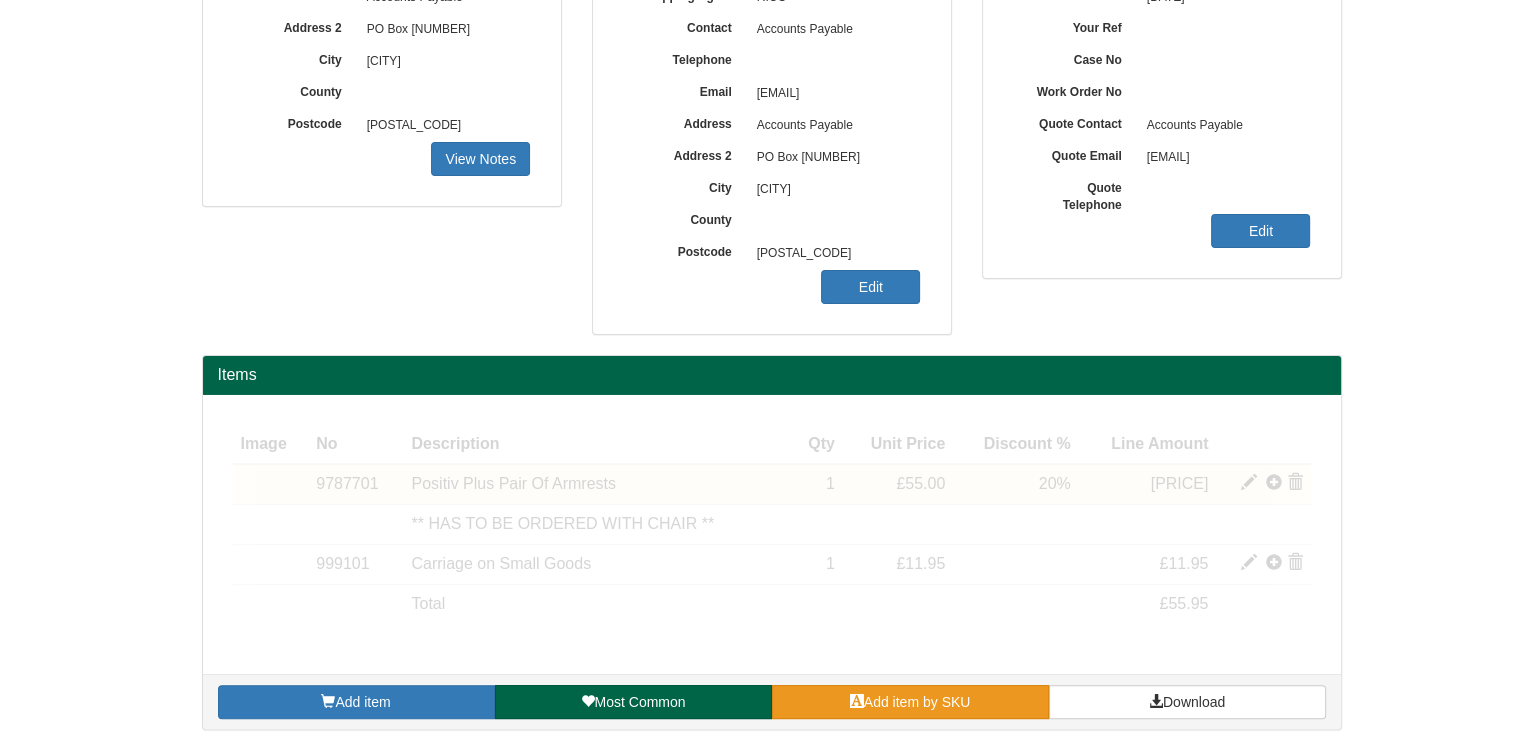 click on "Add item by SKU" at bounding box center [917, 702] 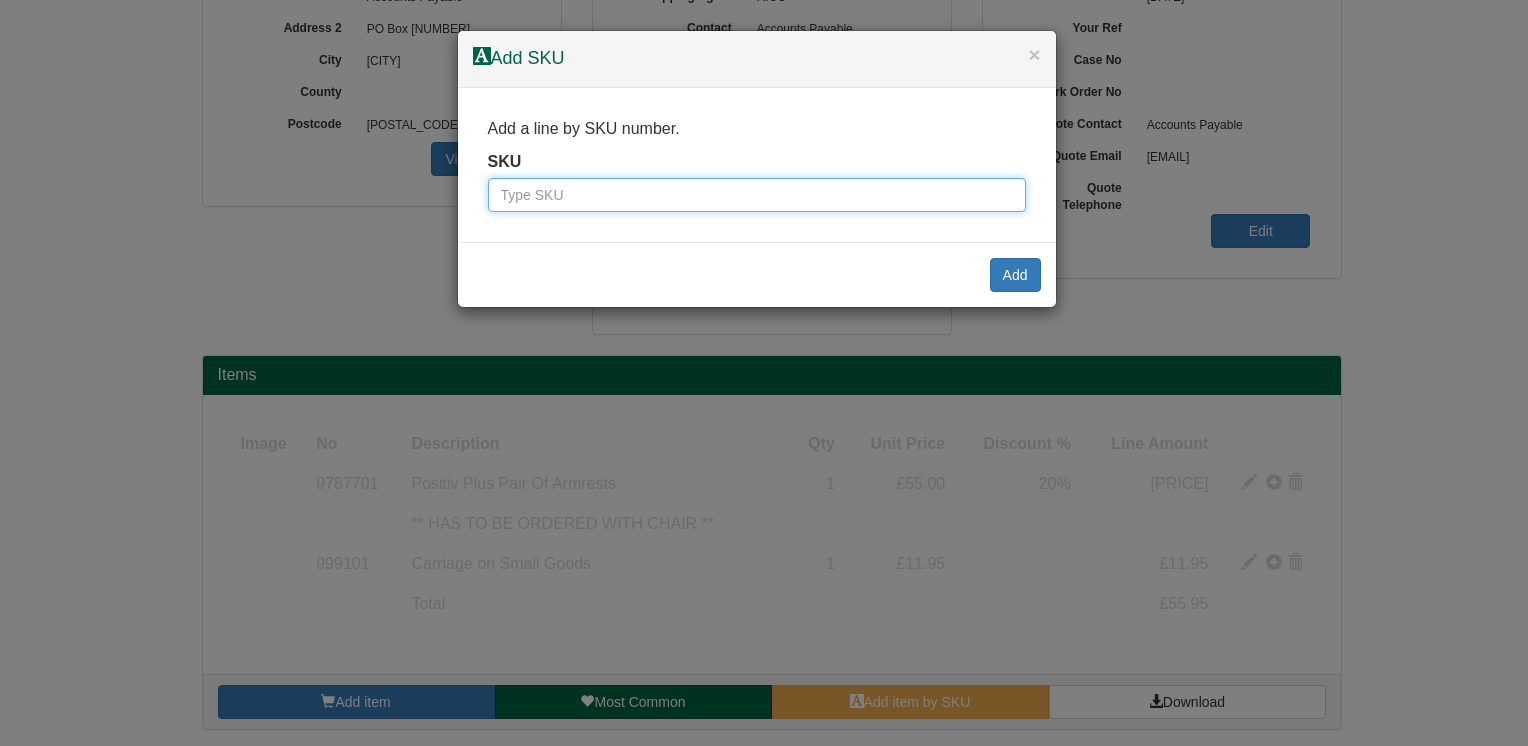 scroll, scrollTop: 264, scrollLeft: 0, axis: vertical 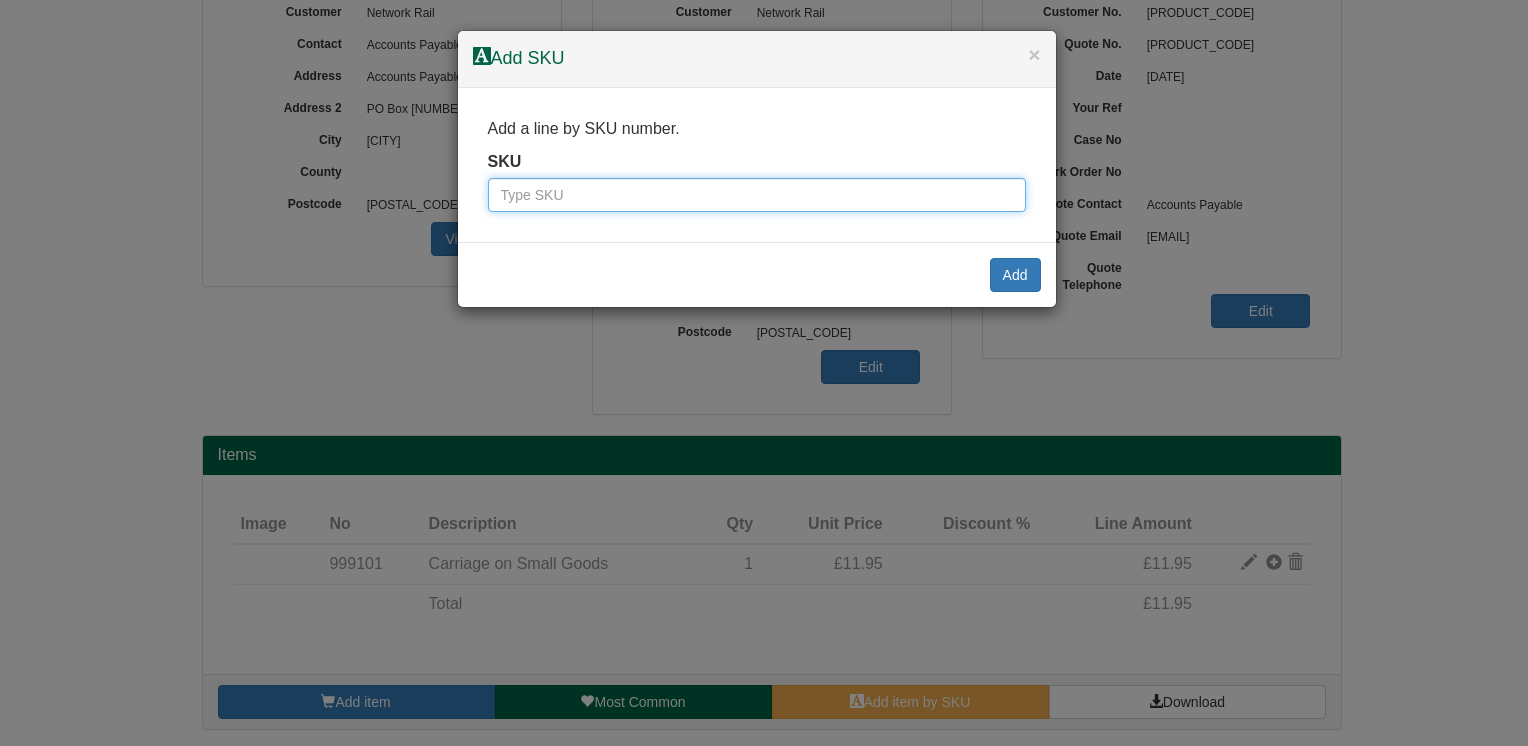 paste on "9787601BLA" 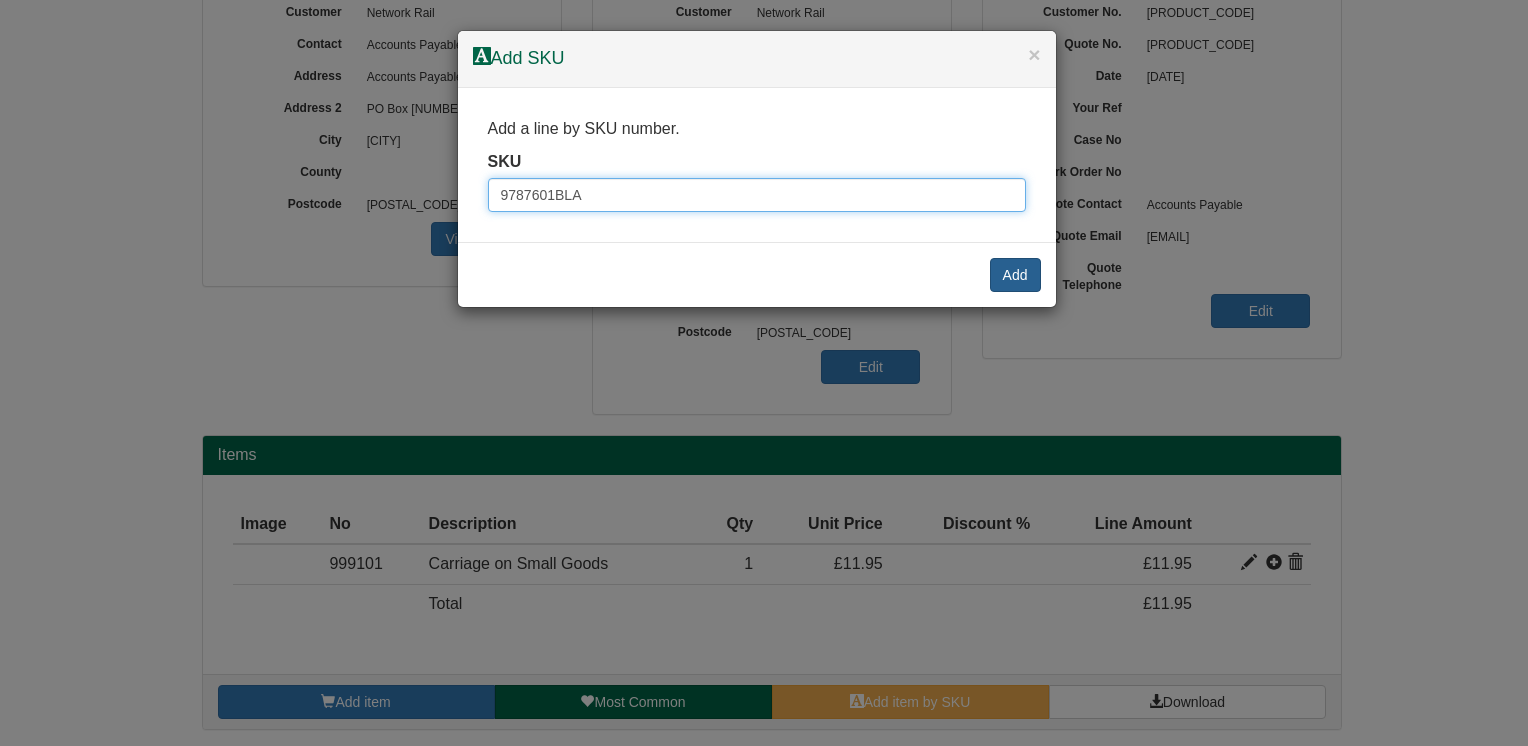 type on "9787601BLA" 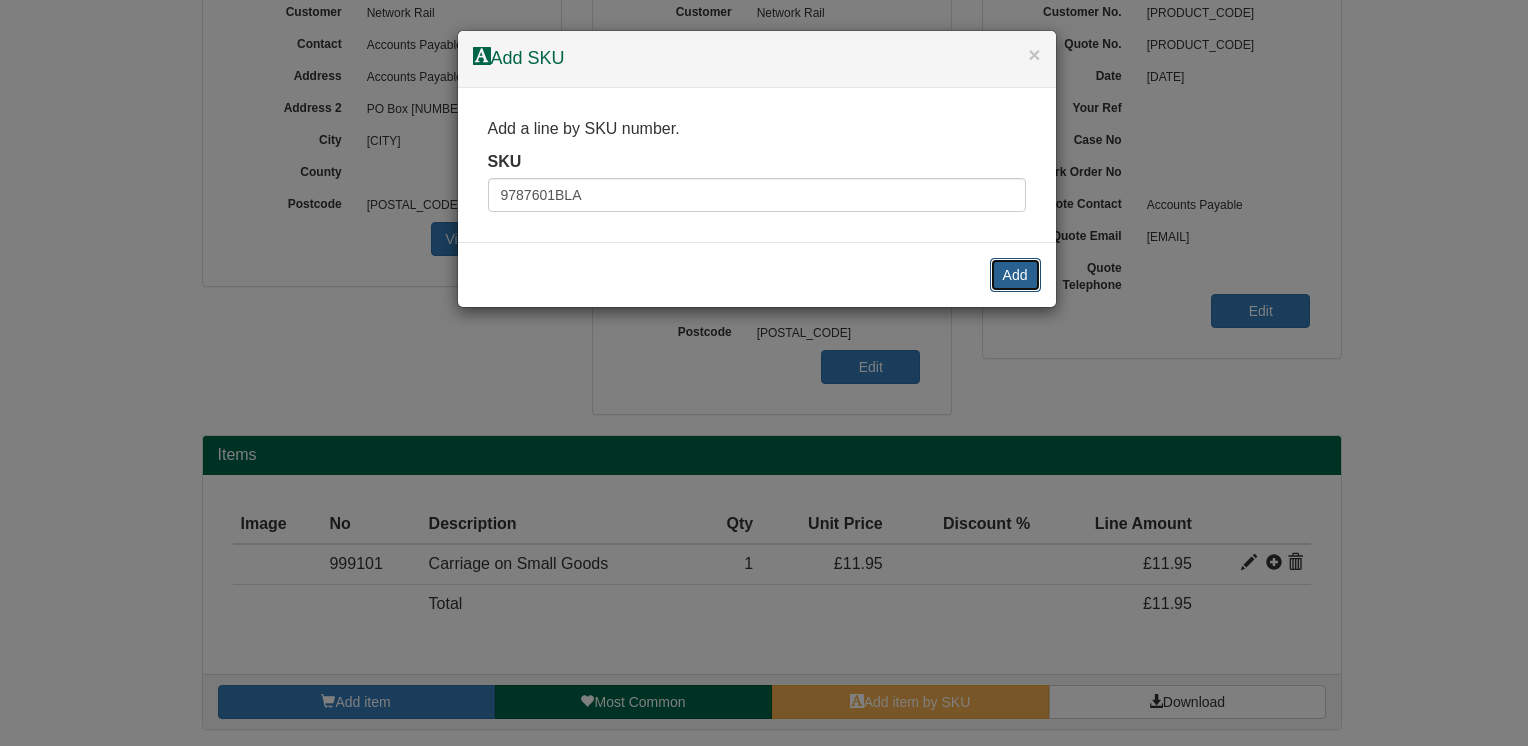 click on "Add" at bounding box center [1015, 275] 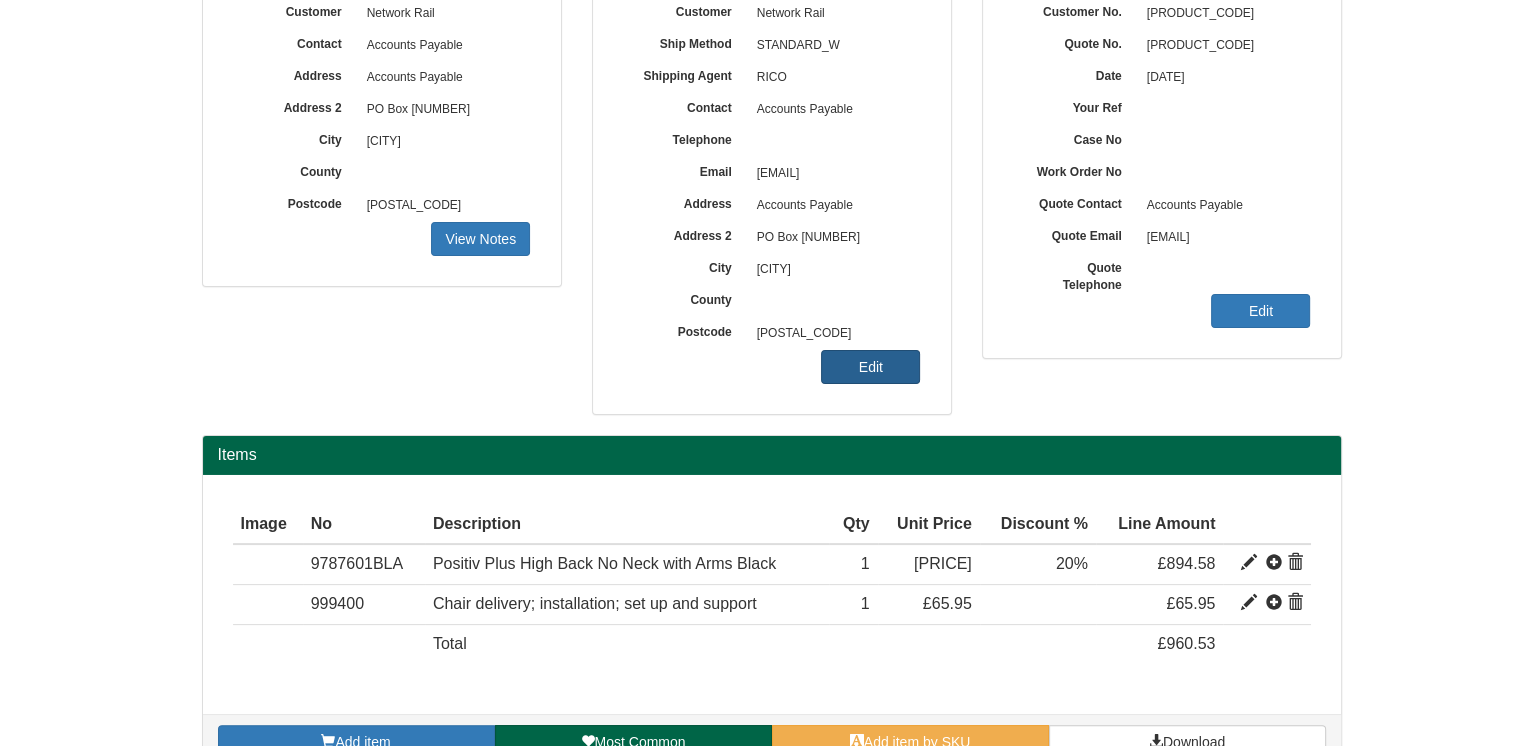click on "Edit" at bounding box center [870, 367] 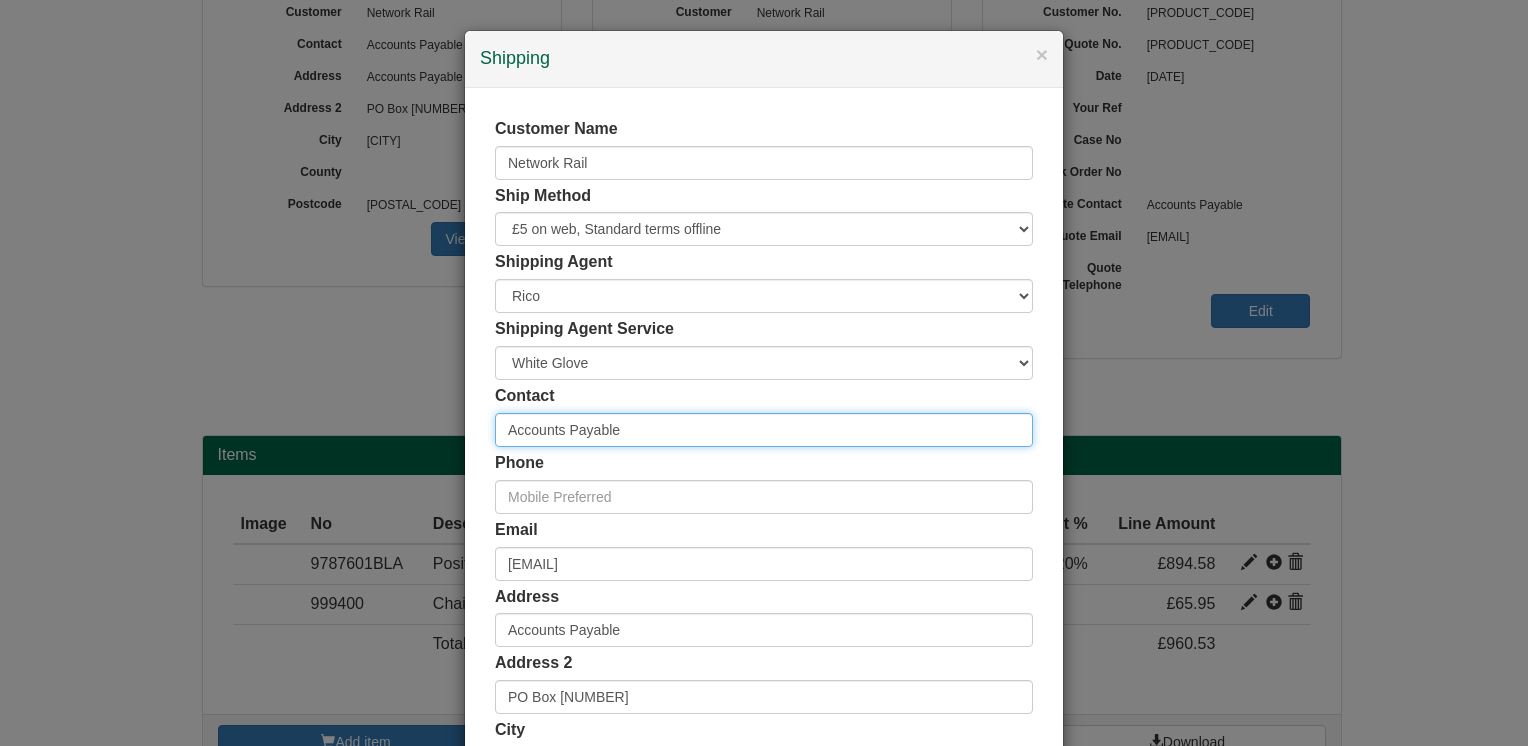drag, startPoint x: 670, startPoint y: 415, endPoint x: 320, endPoint y: 452, distance: 351.9503 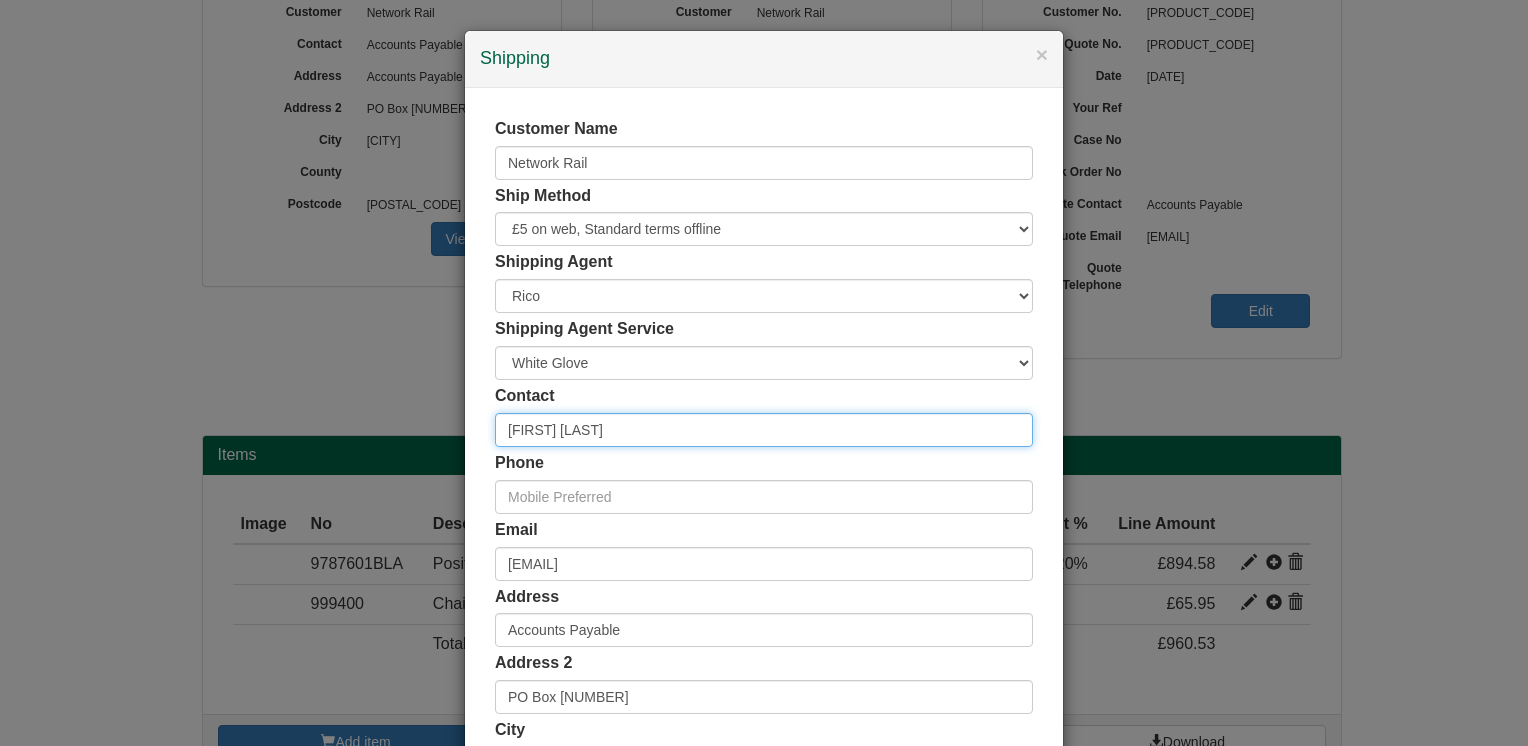 type on "[FIRST] [LAST]" 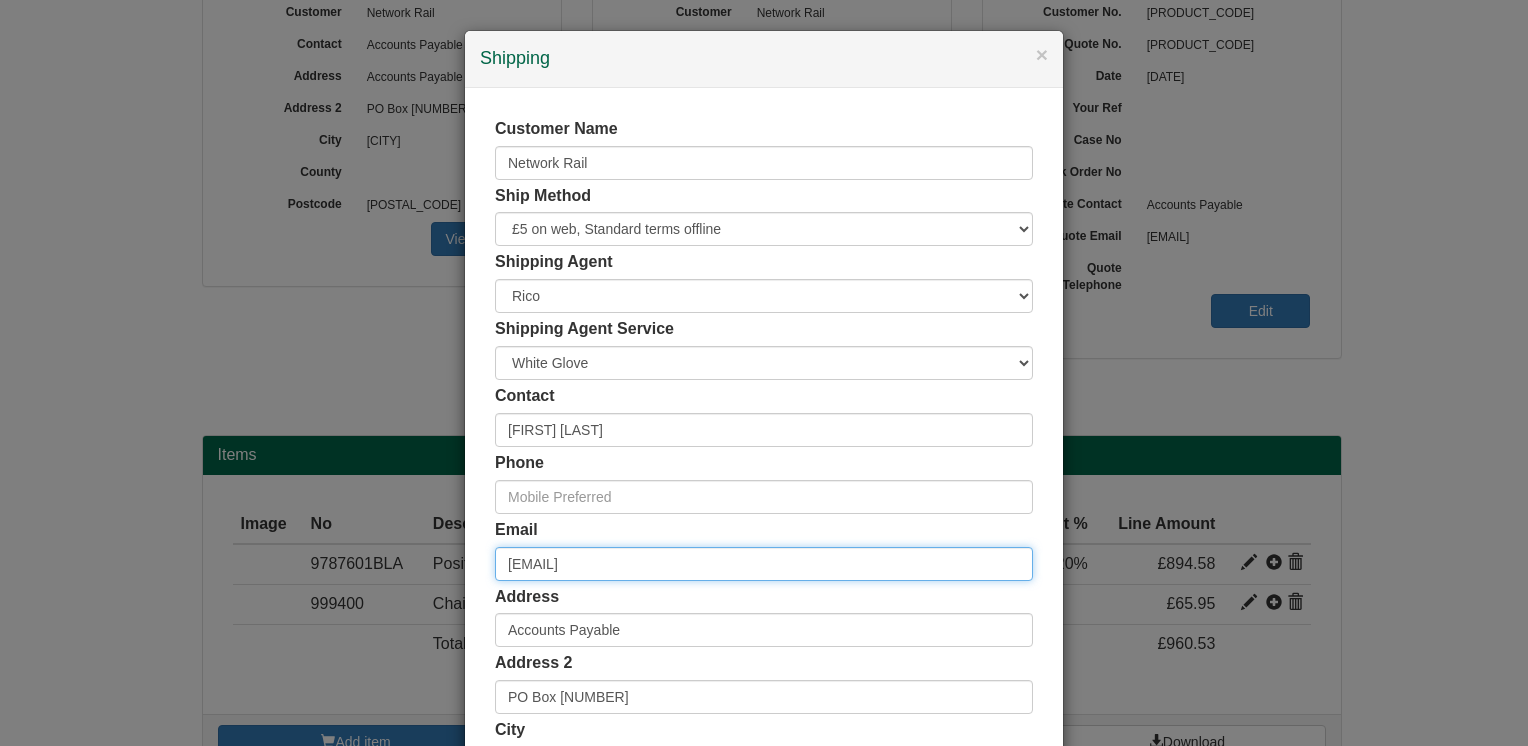drag, startPoint x: 733, startPoint y: 568, endPoint x: 450, endPoint y: 589, distance: 283.77808 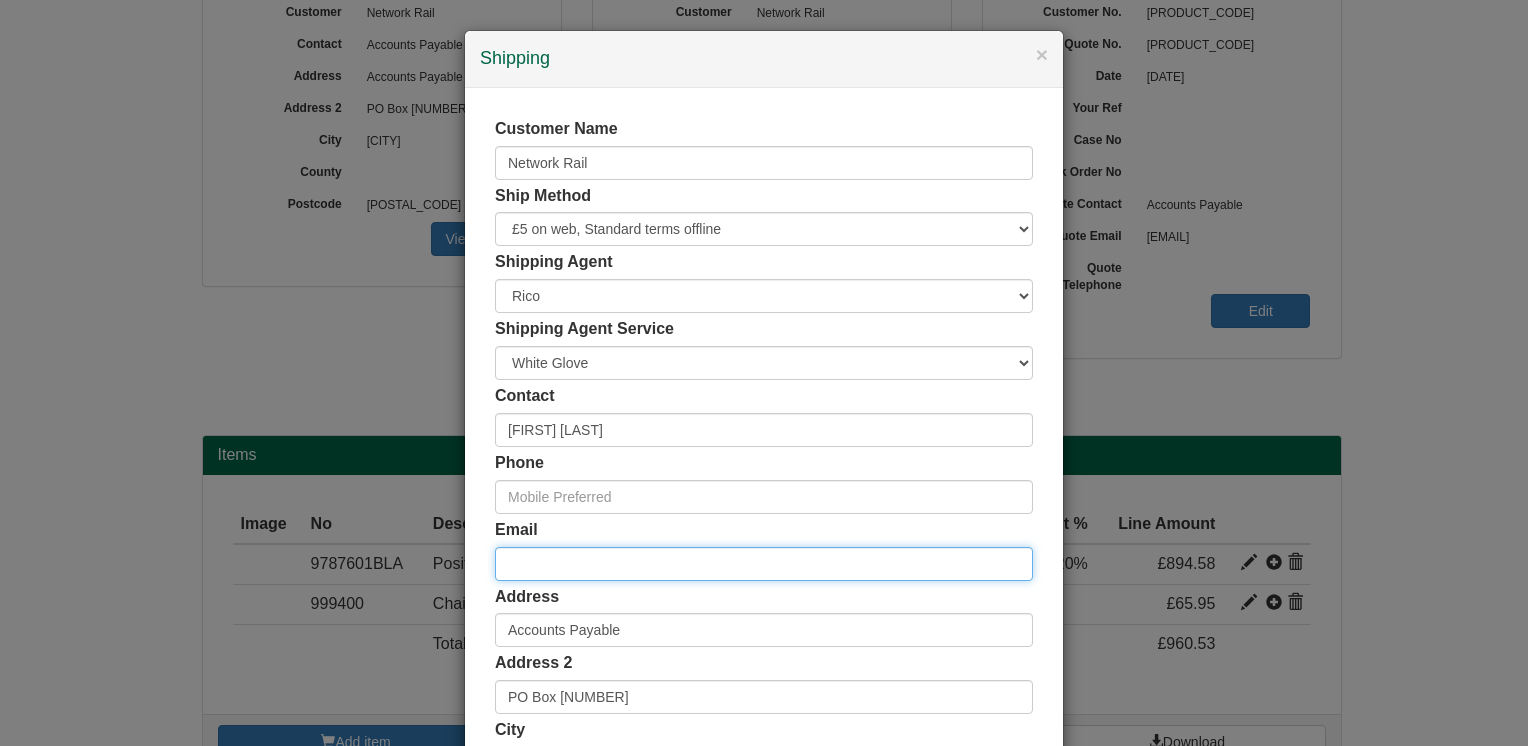 paste on "[EMAIL]" 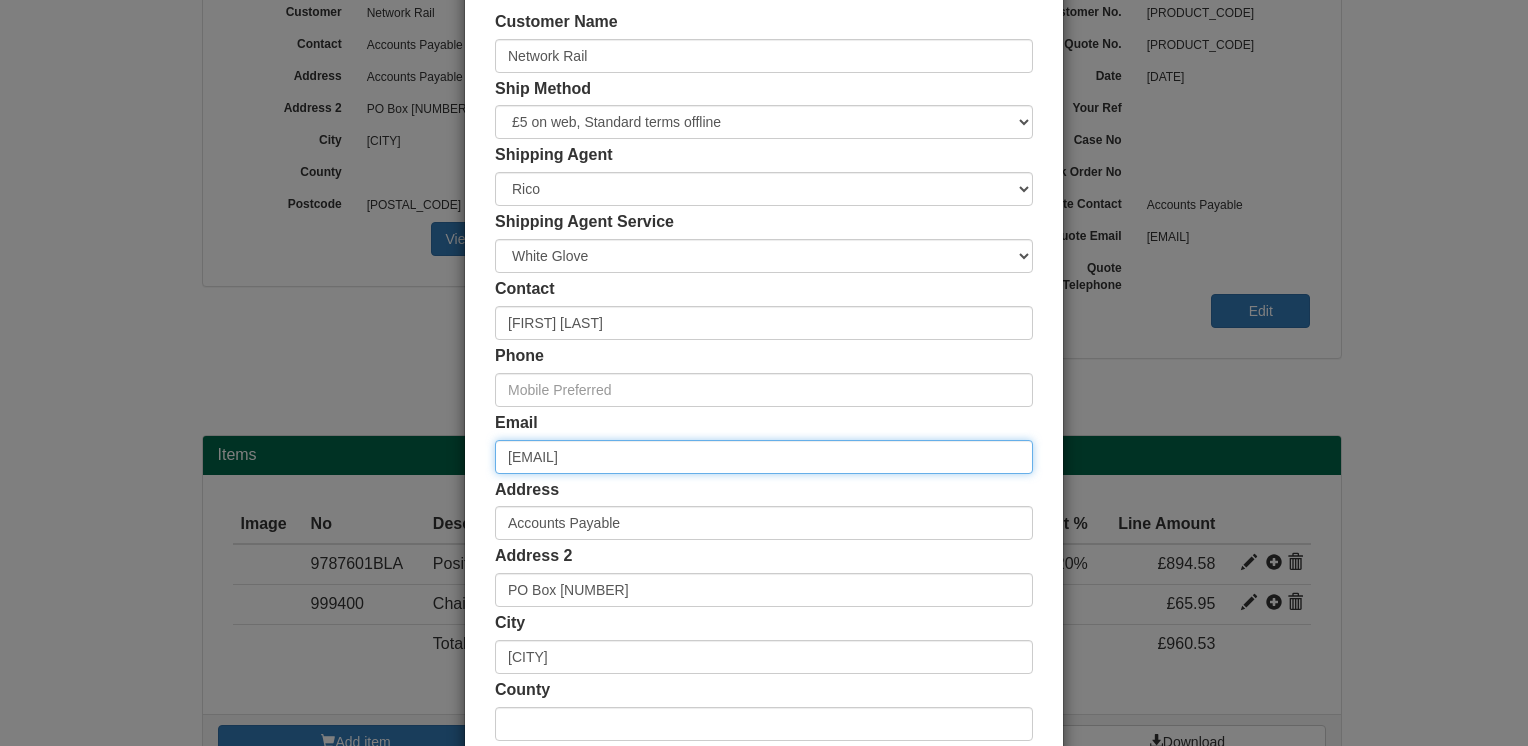 scroll, scrollTop: 360, scrollLeft: 0, axis: vertical 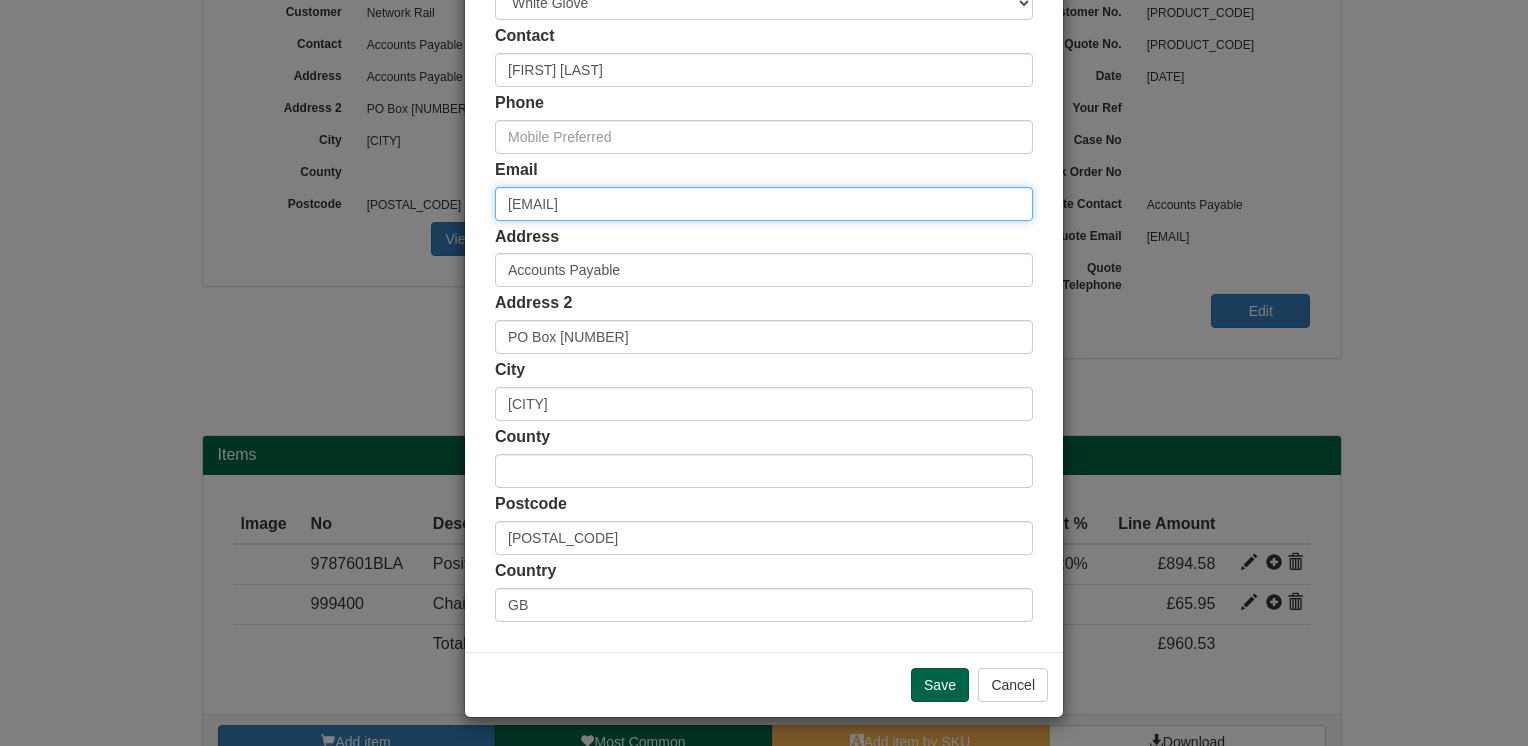 type on "[EMAIL]" 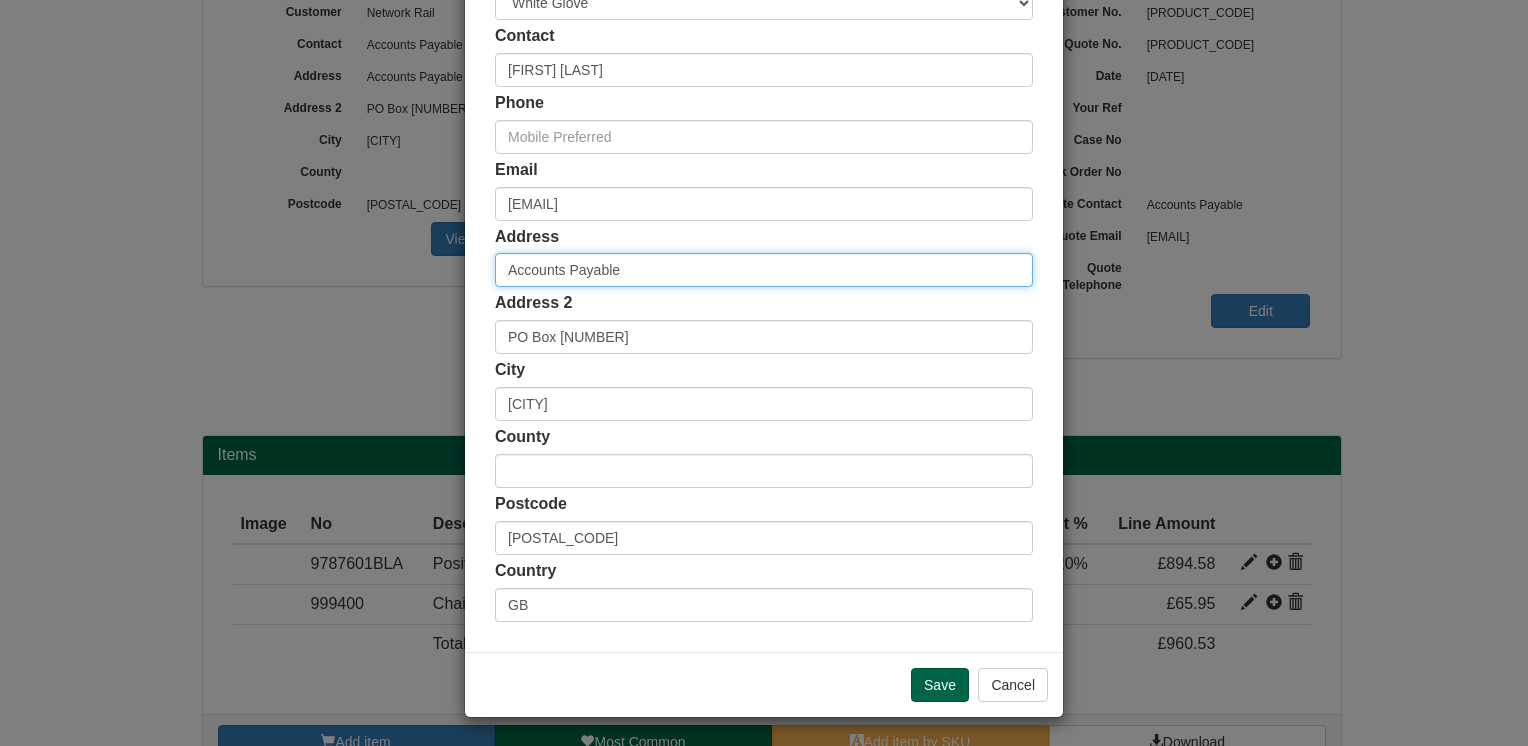 drag, startPoint x: 632, startPoint y: 274, endPoint x: 346, endPoint y: 306, distance: 287.78464 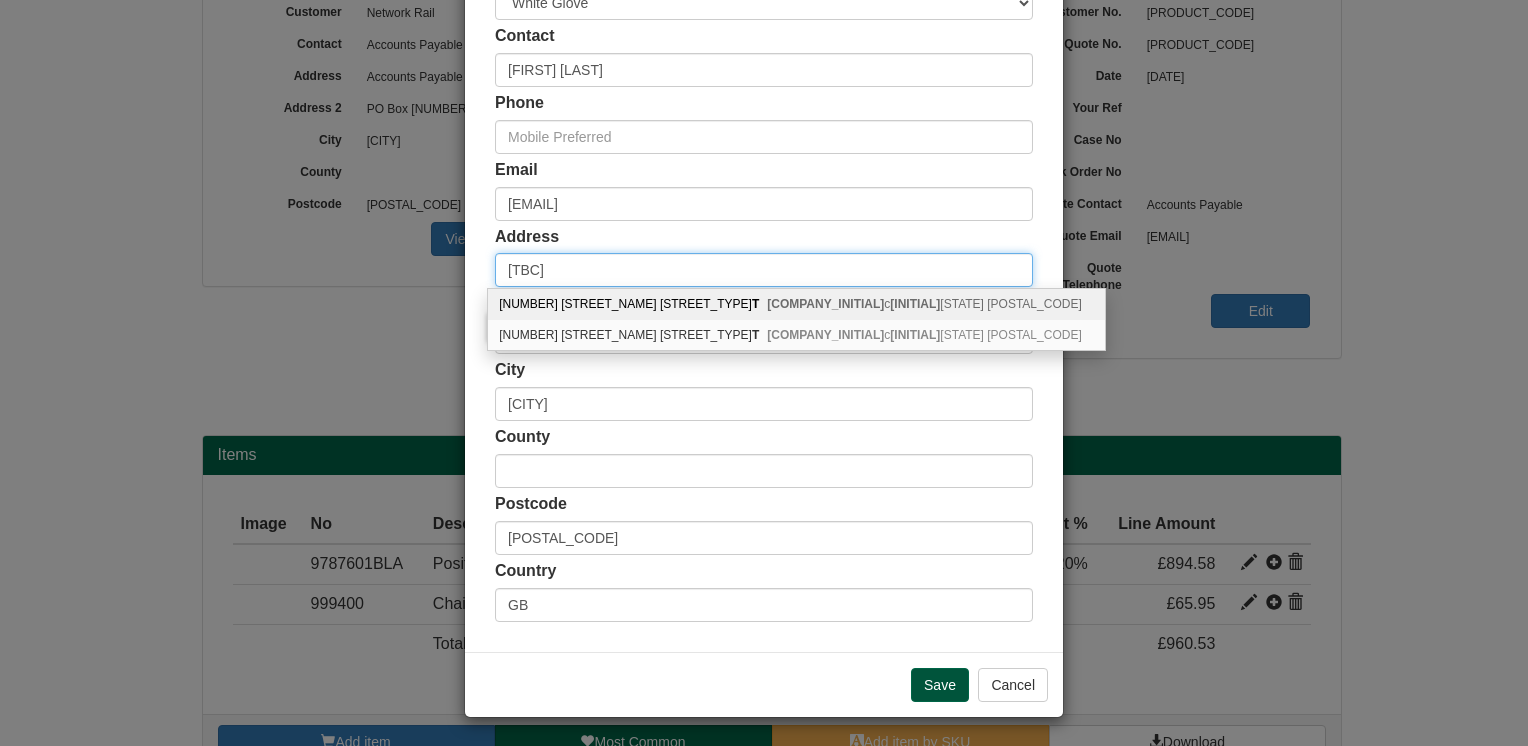 type on "[TBC]" 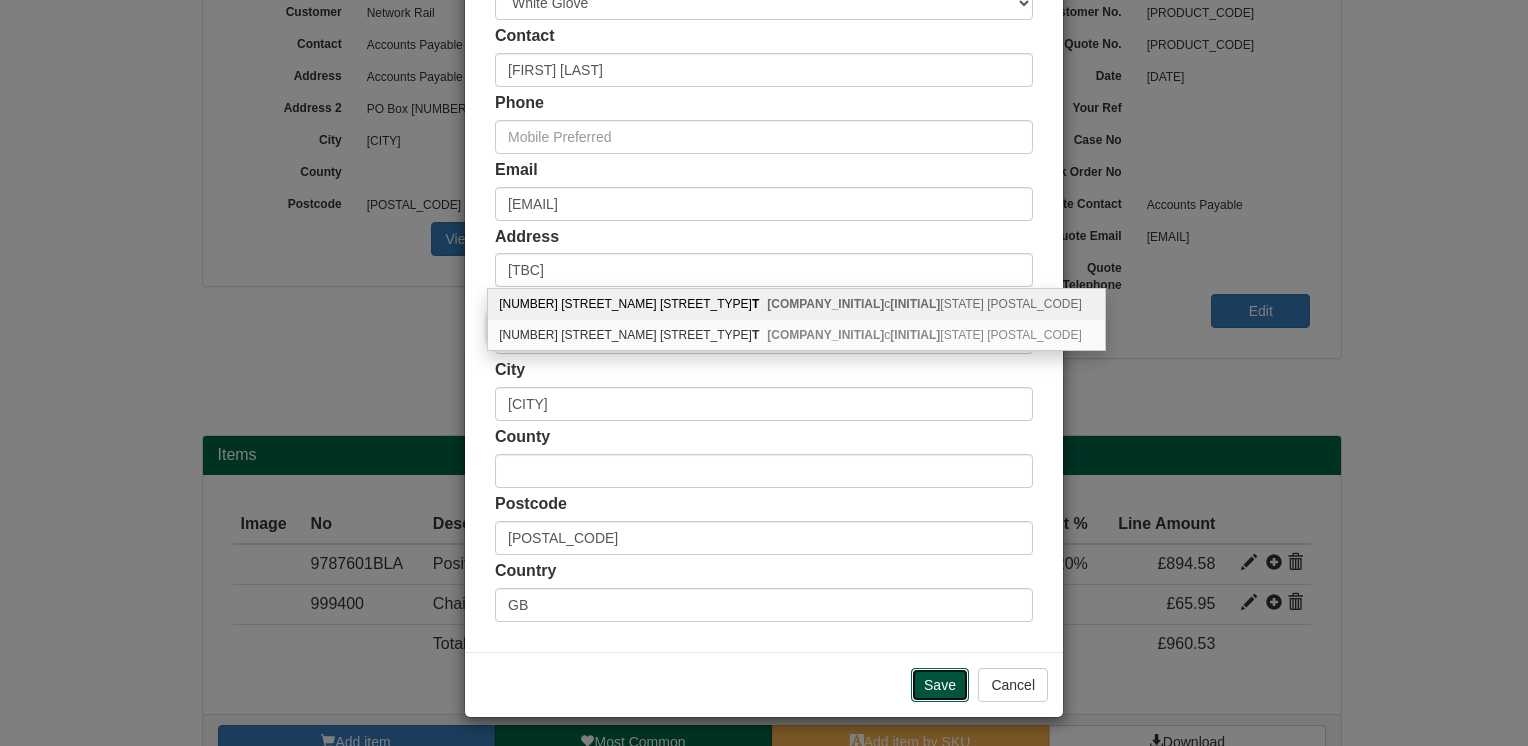 click on "Save" at bounding box center [940, 685] 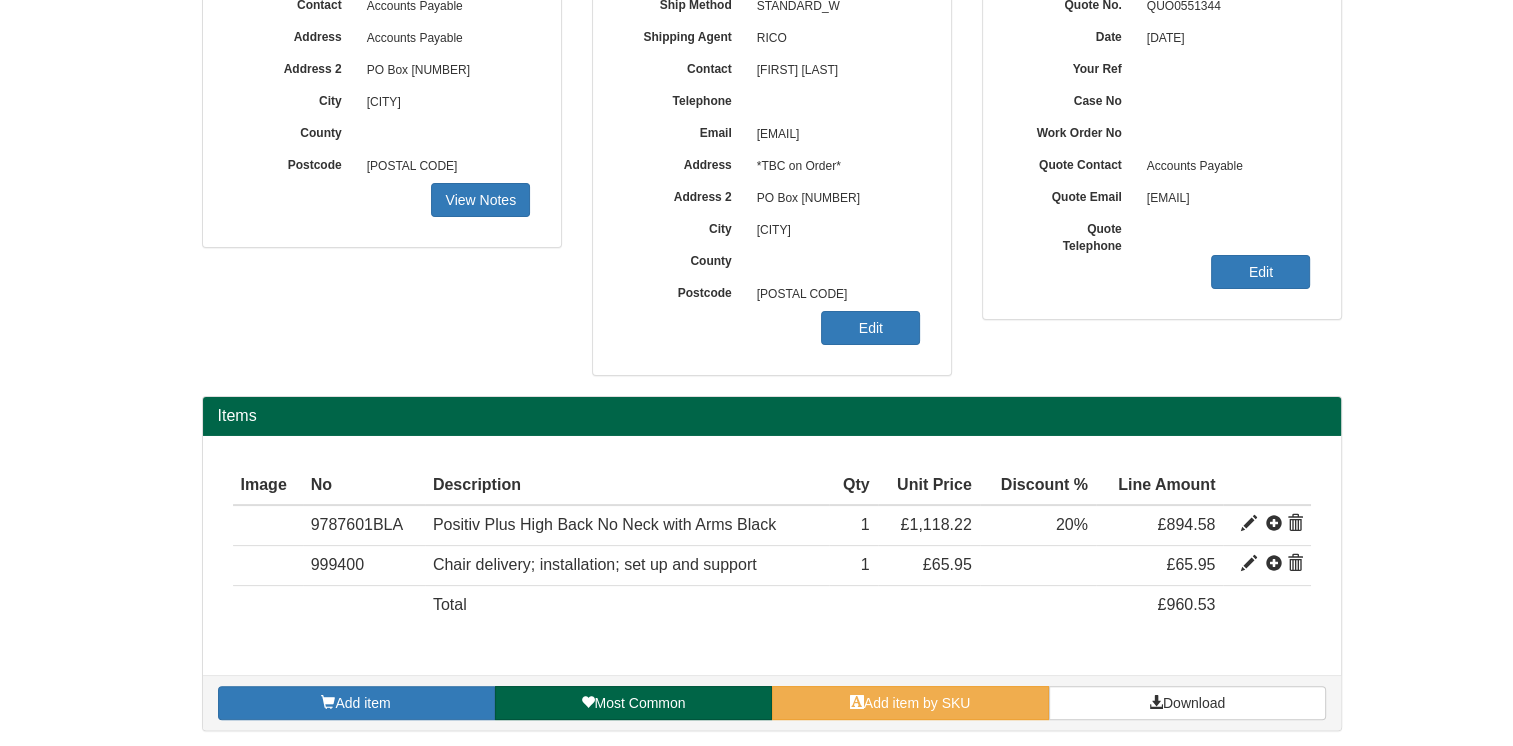 scroll, scrollTop: 304, scrollLeft: 0, axis: vertical 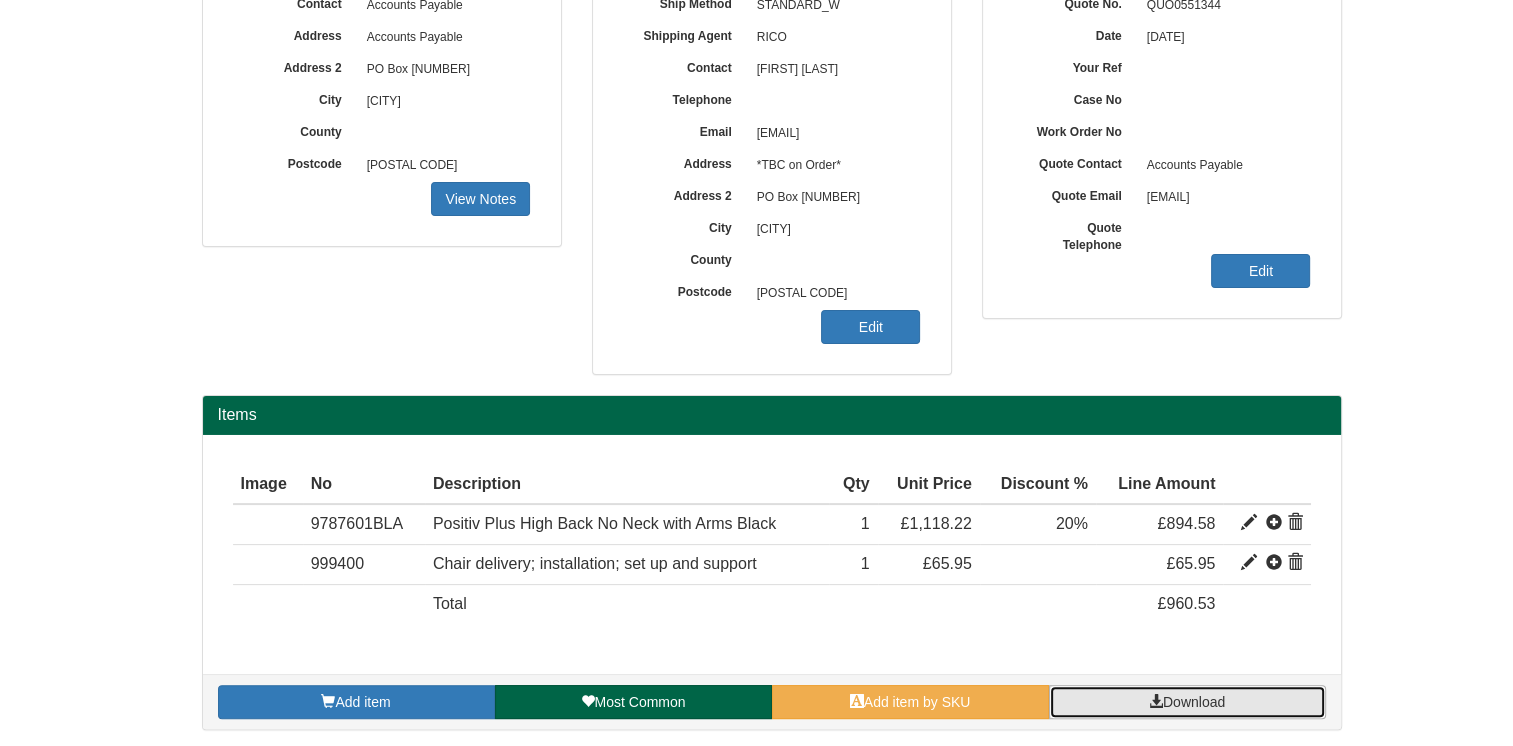 click on "Download" at bounding box center (1194, 702) 